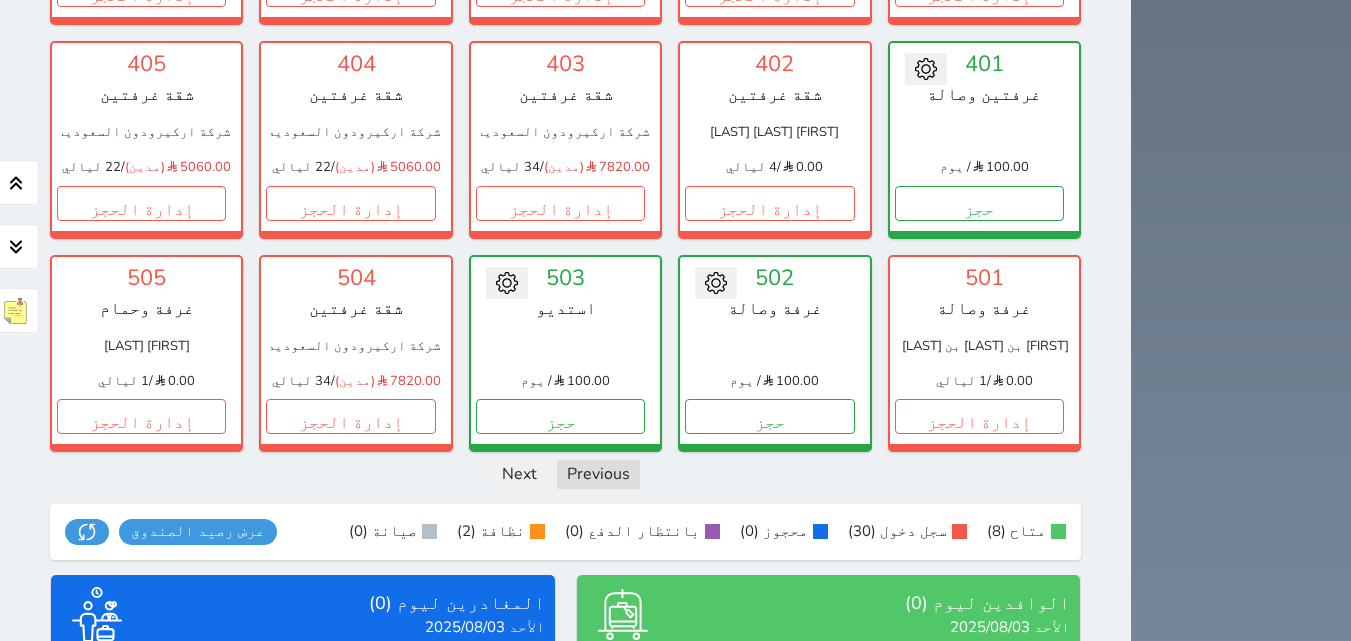scroll, scrollTop: 1553, scrollLeft: 0, axis: vertical 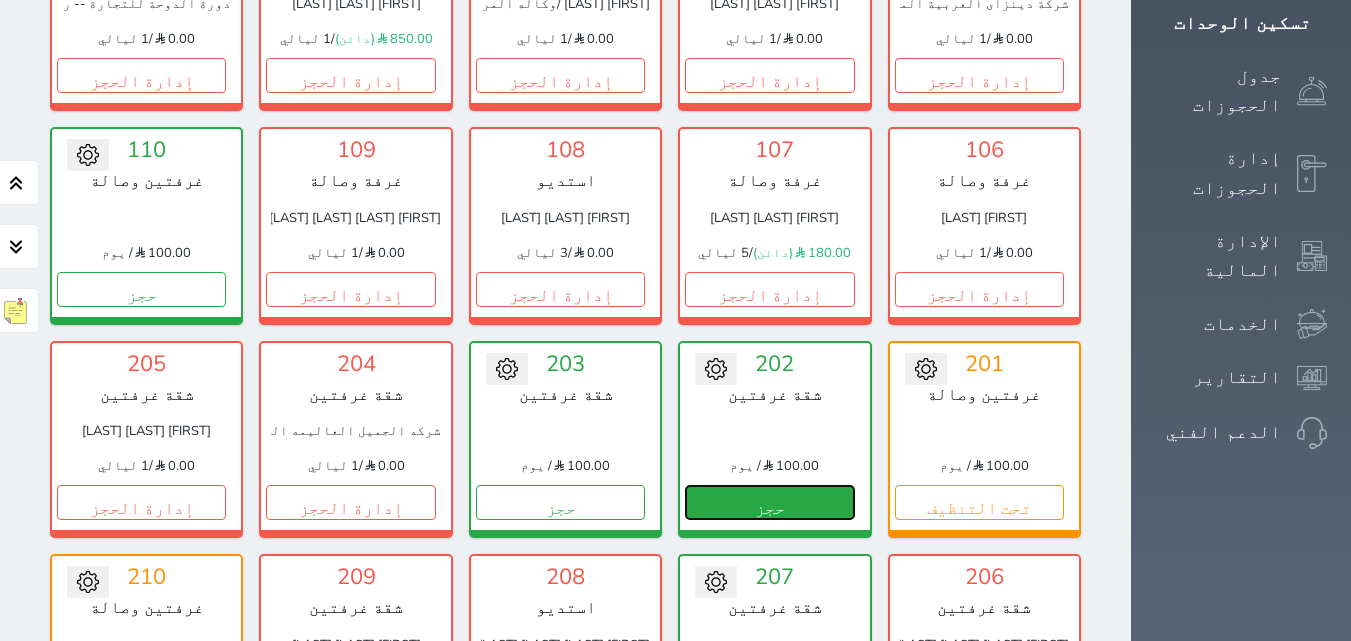 click on "حجز" at bounding box center (769, 502) 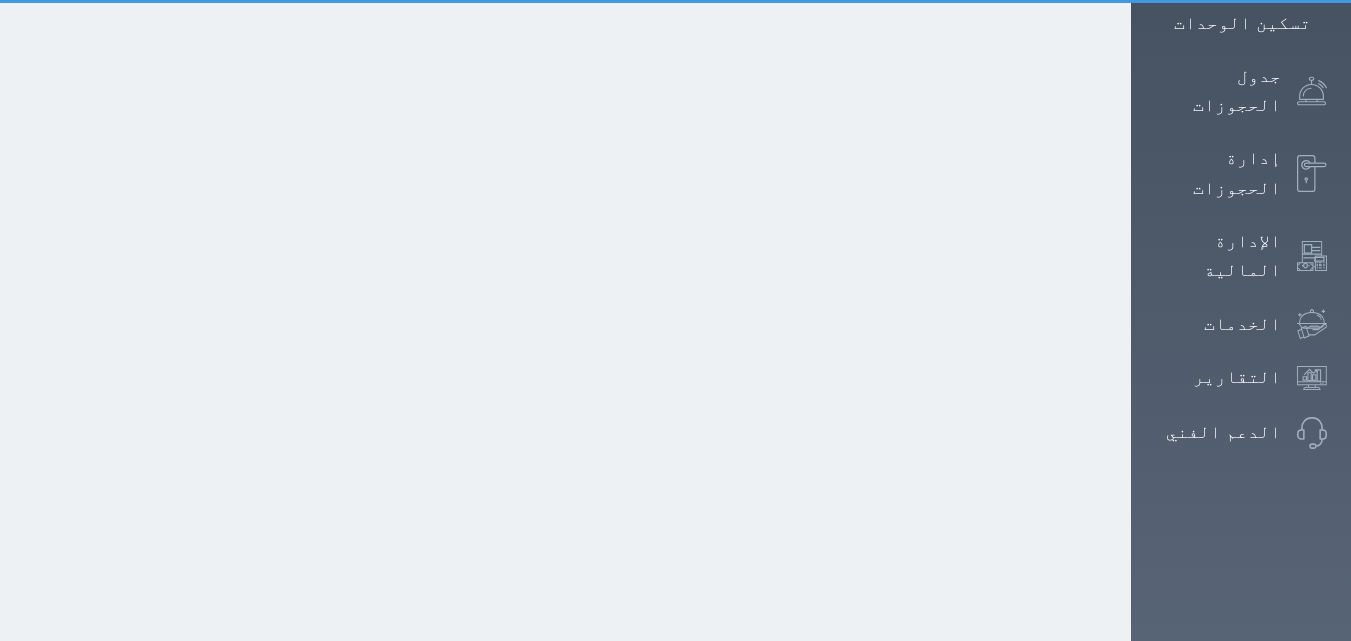 scroll, scrollTop: 48, scrollLeft: 0, axis: vertical 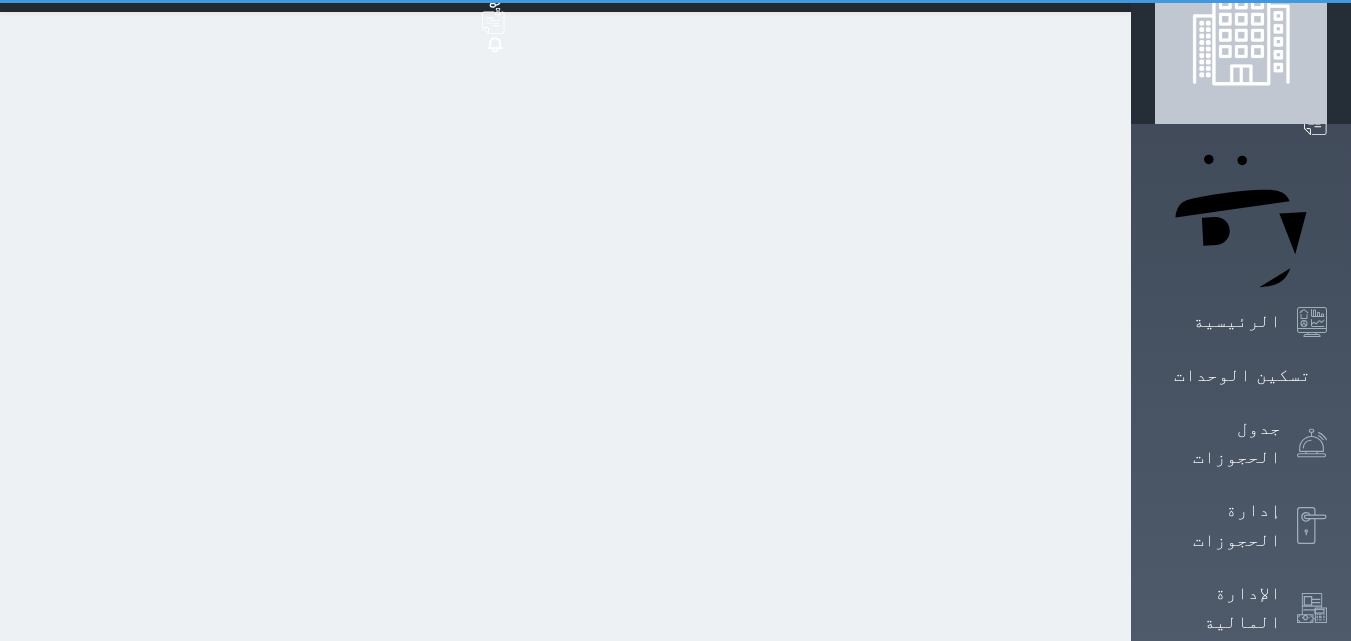 select on "1" 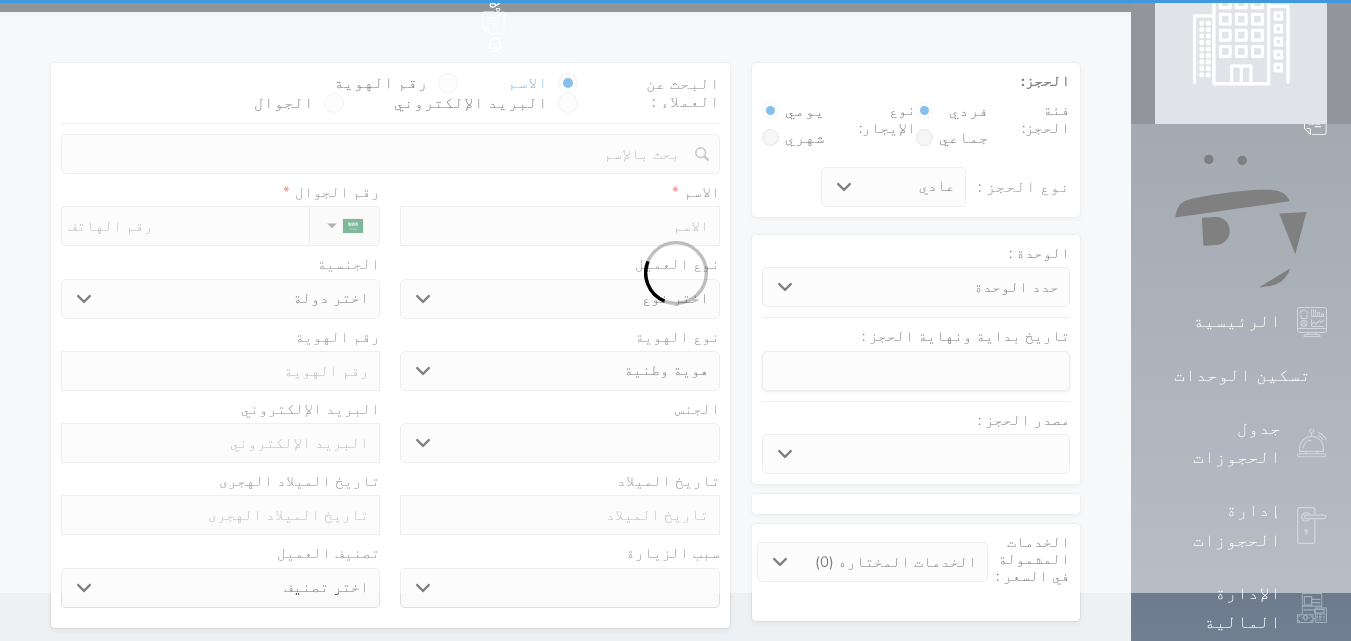 scroll, scrollTop: 0, scrollLeft: 0, axis: both 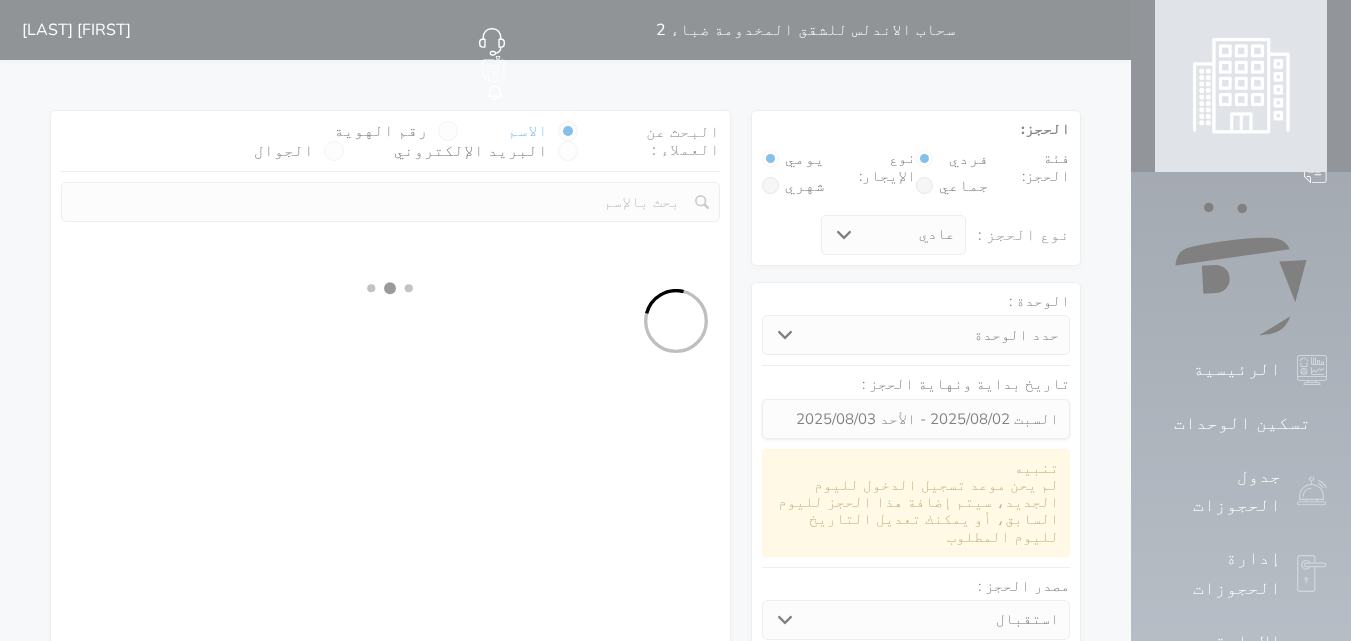 select 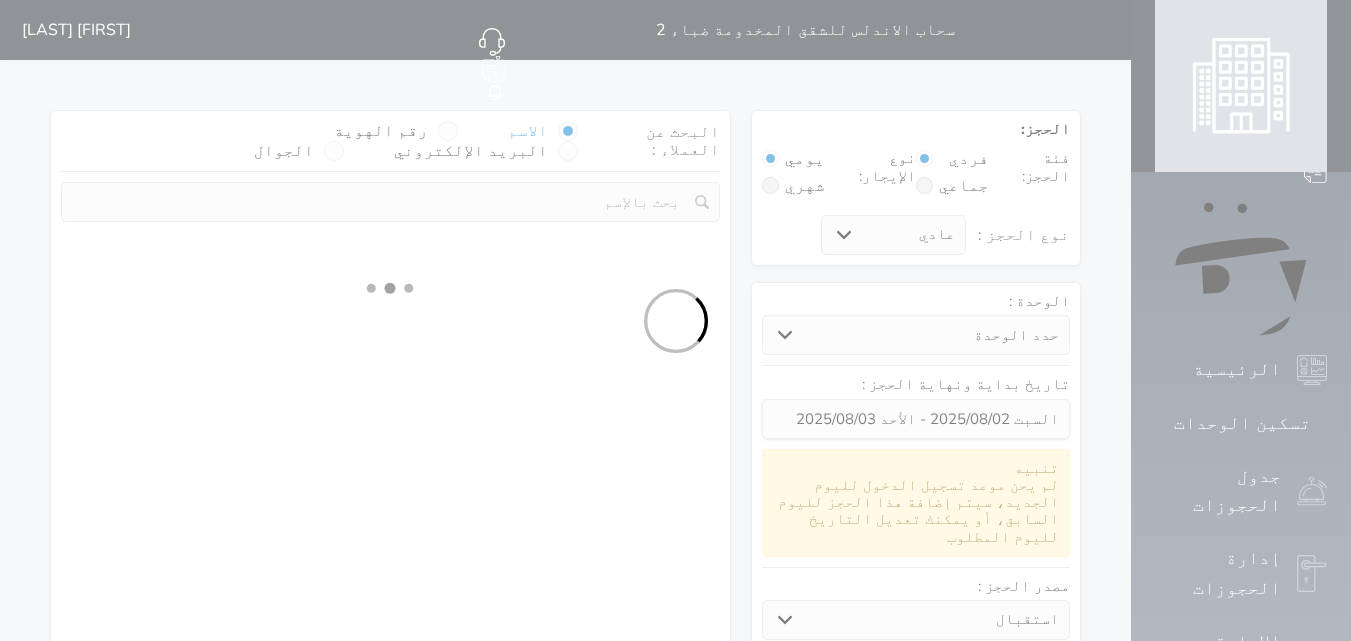 select on "1" 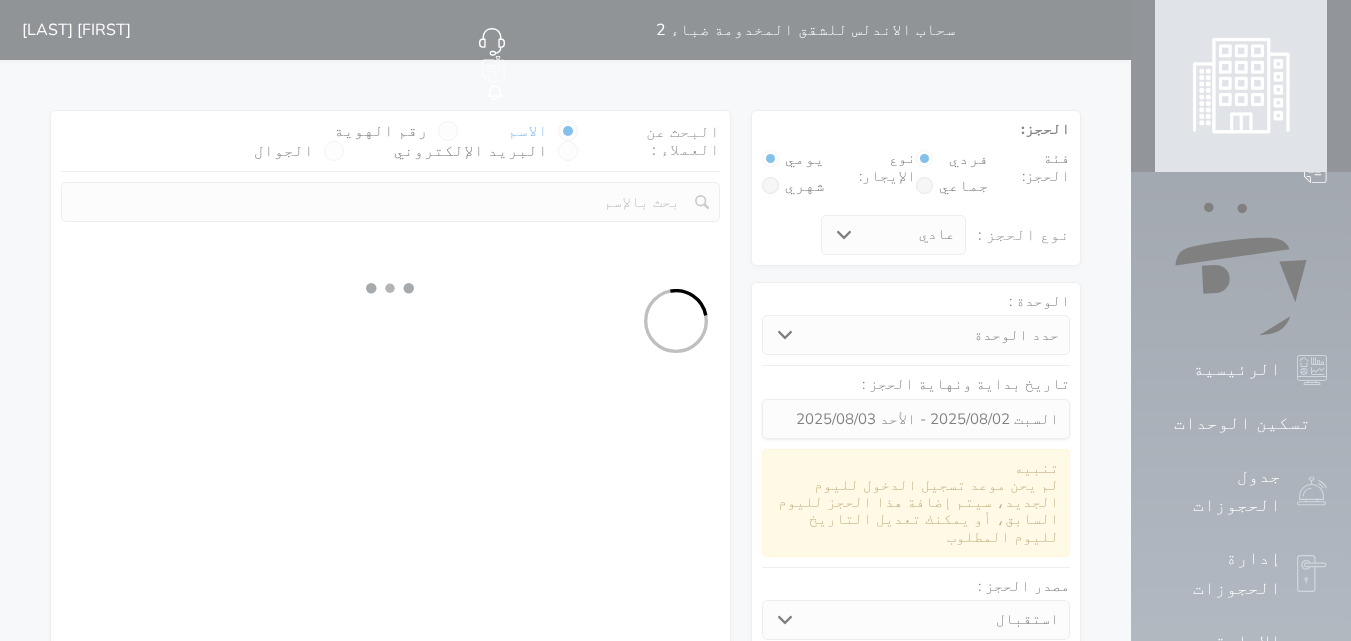 select on "113" 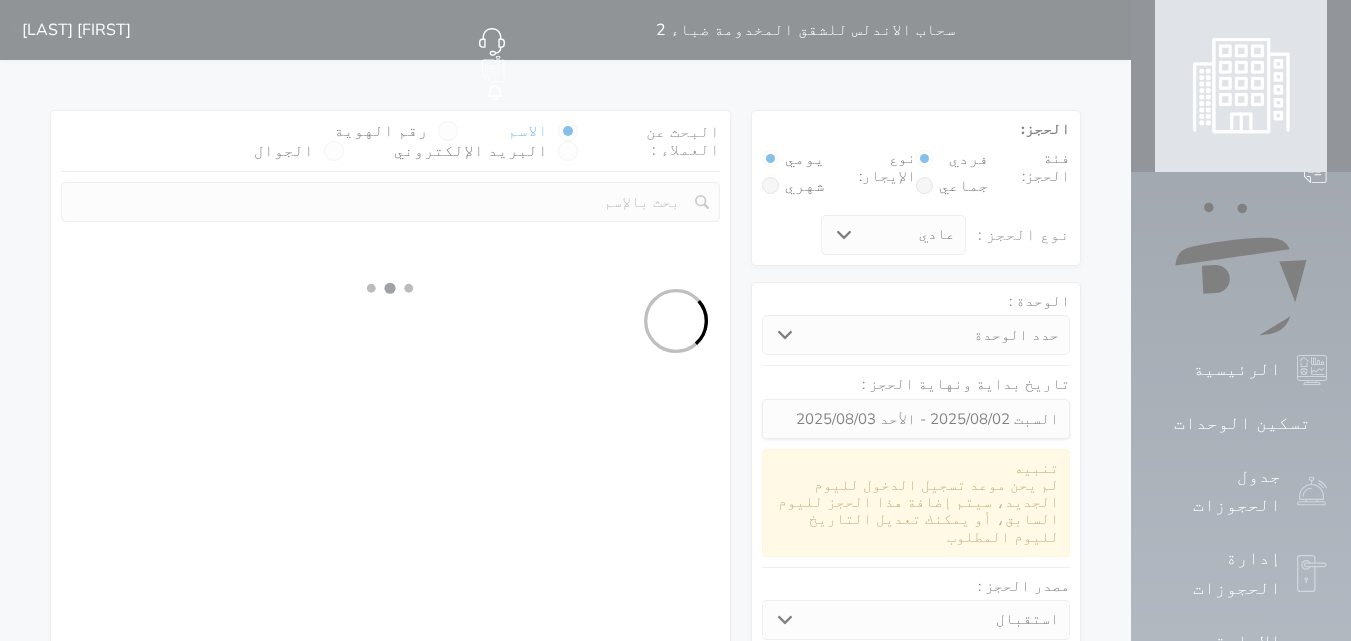 select on "1" 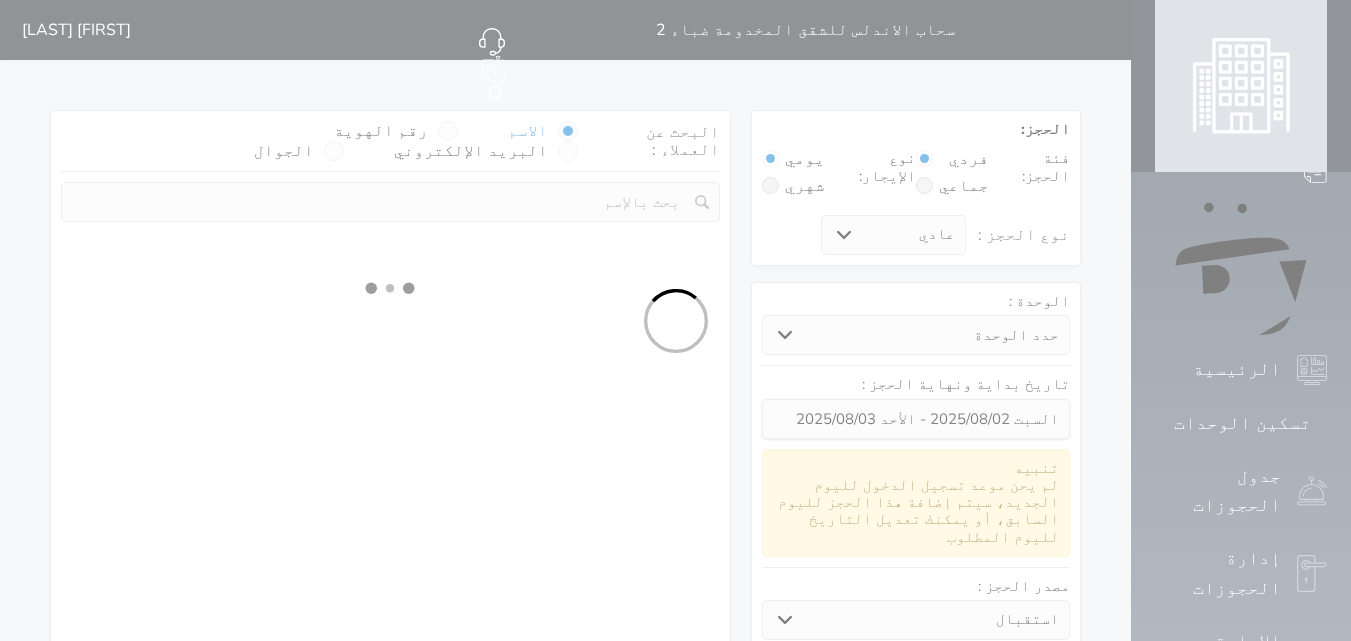 select 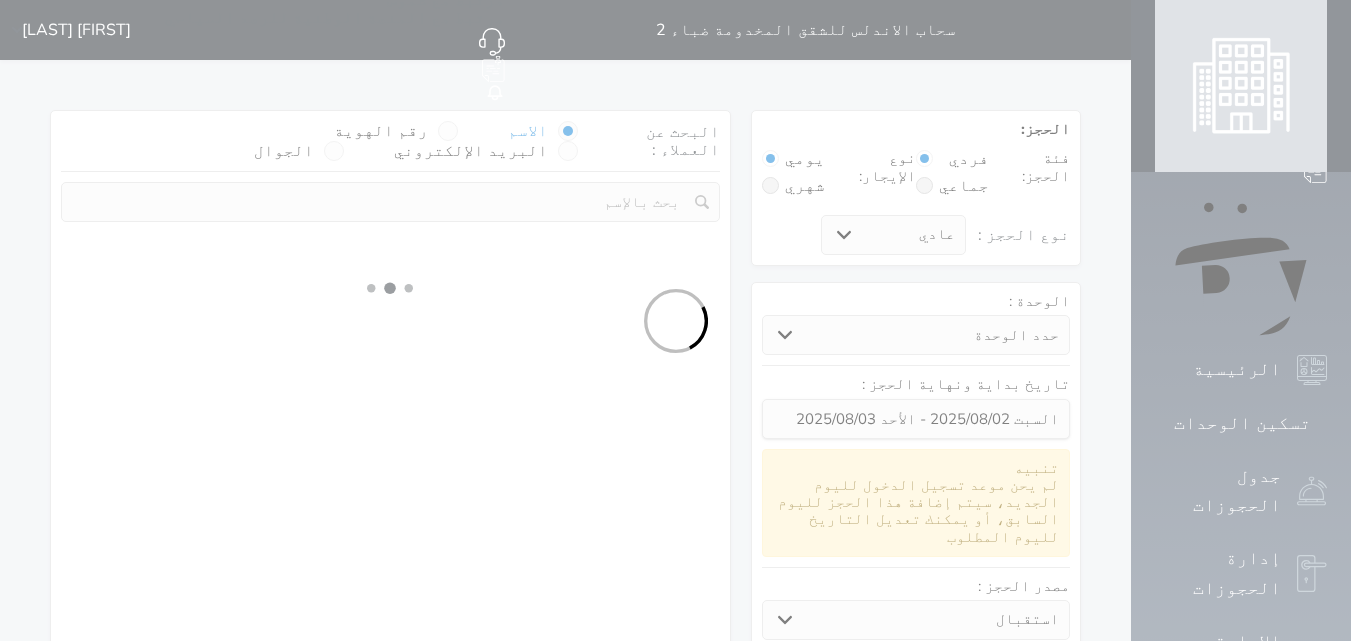 select on "7" 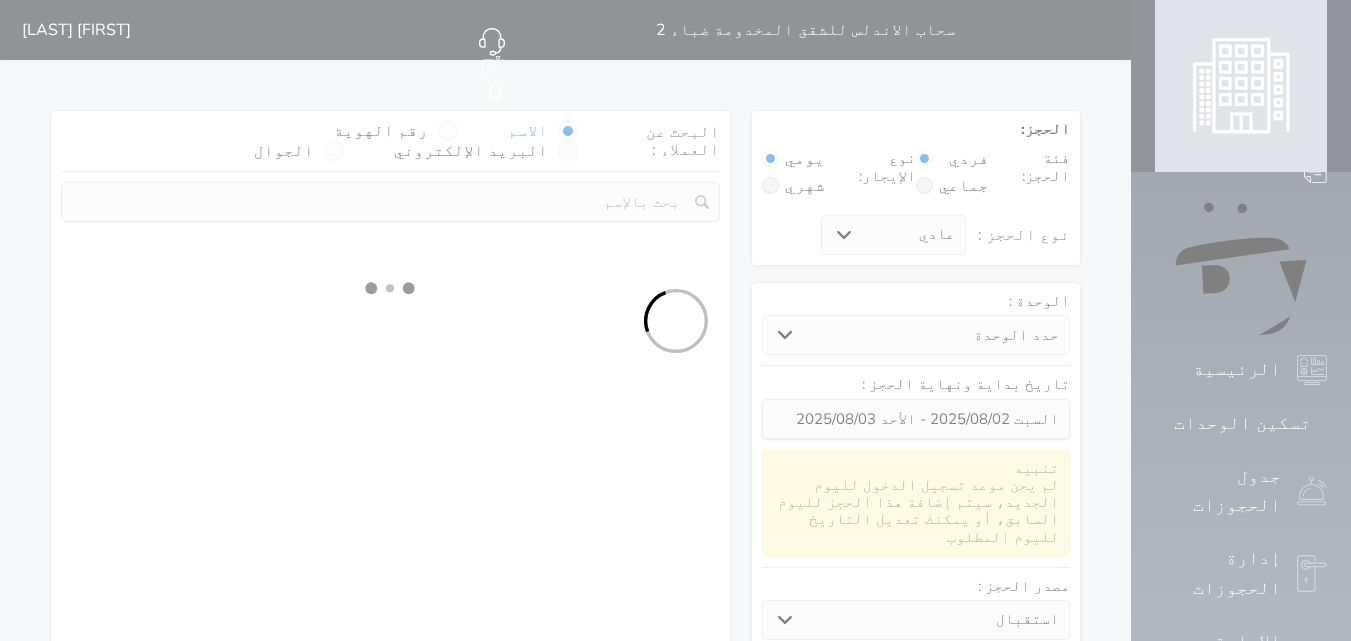 select 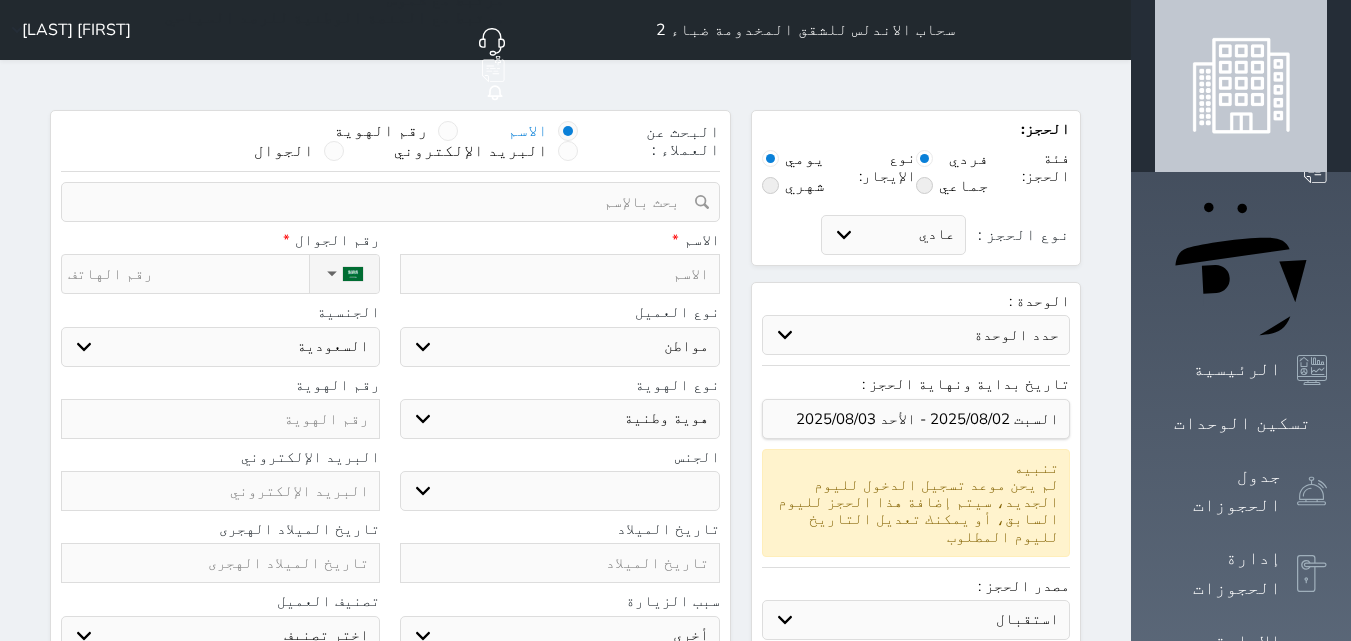 select 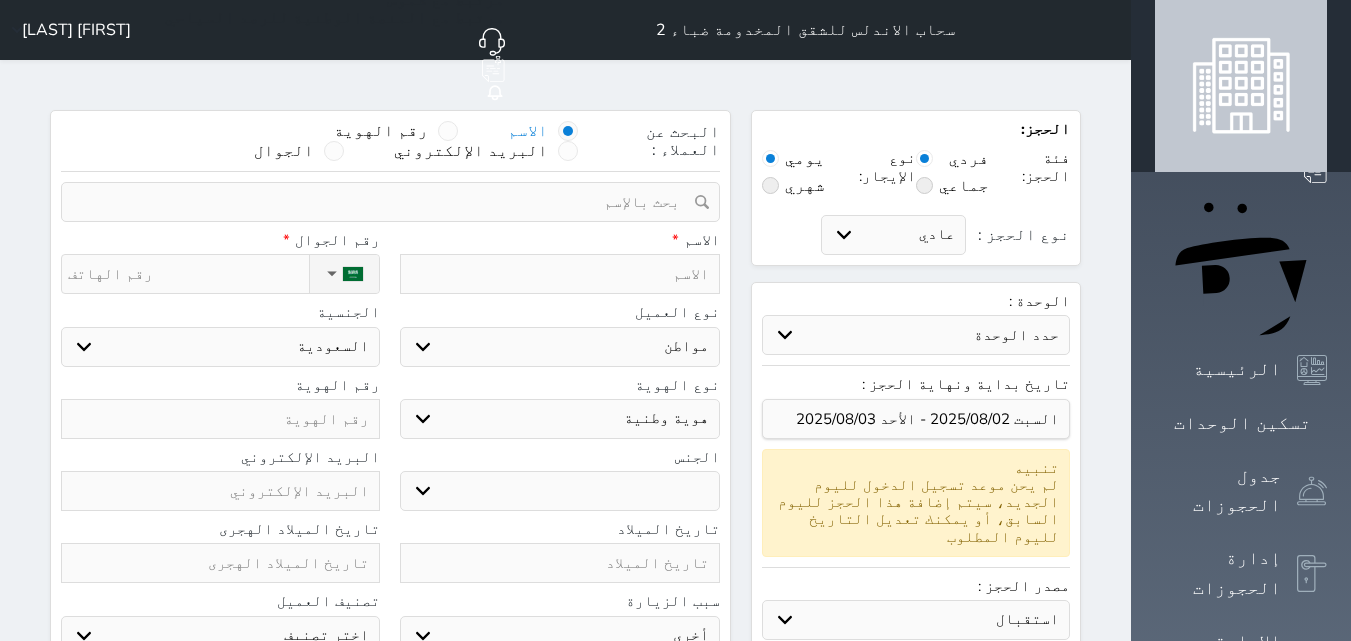 select 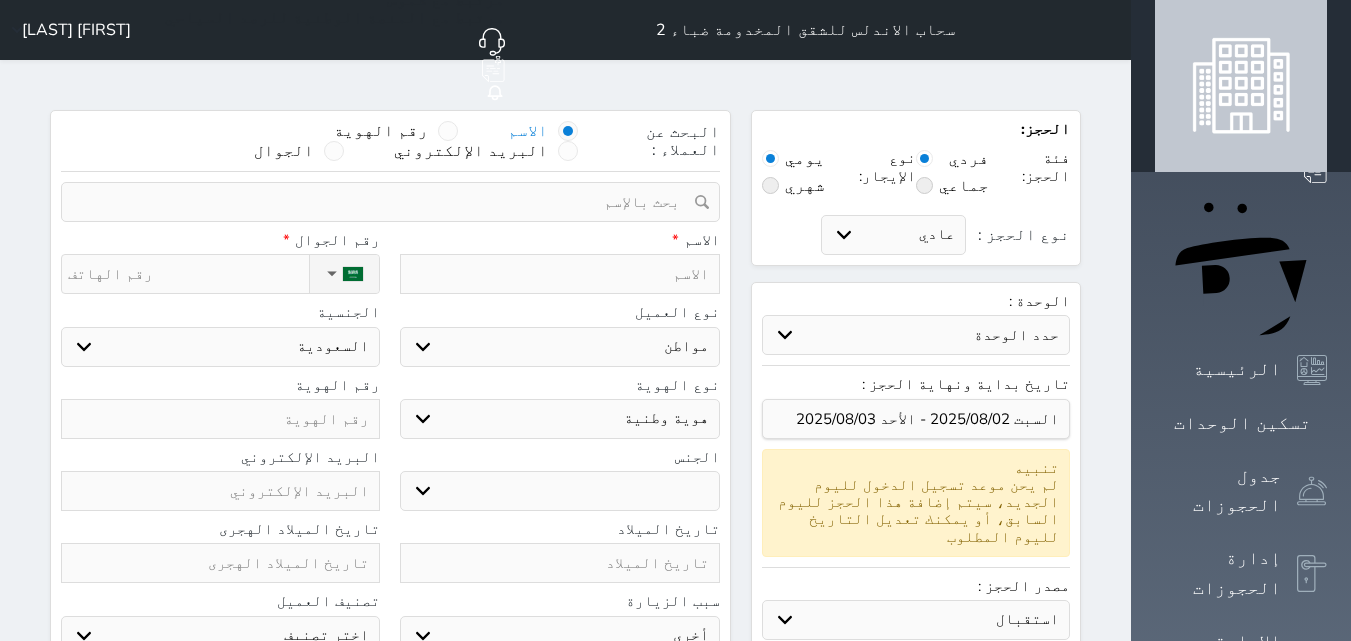 select 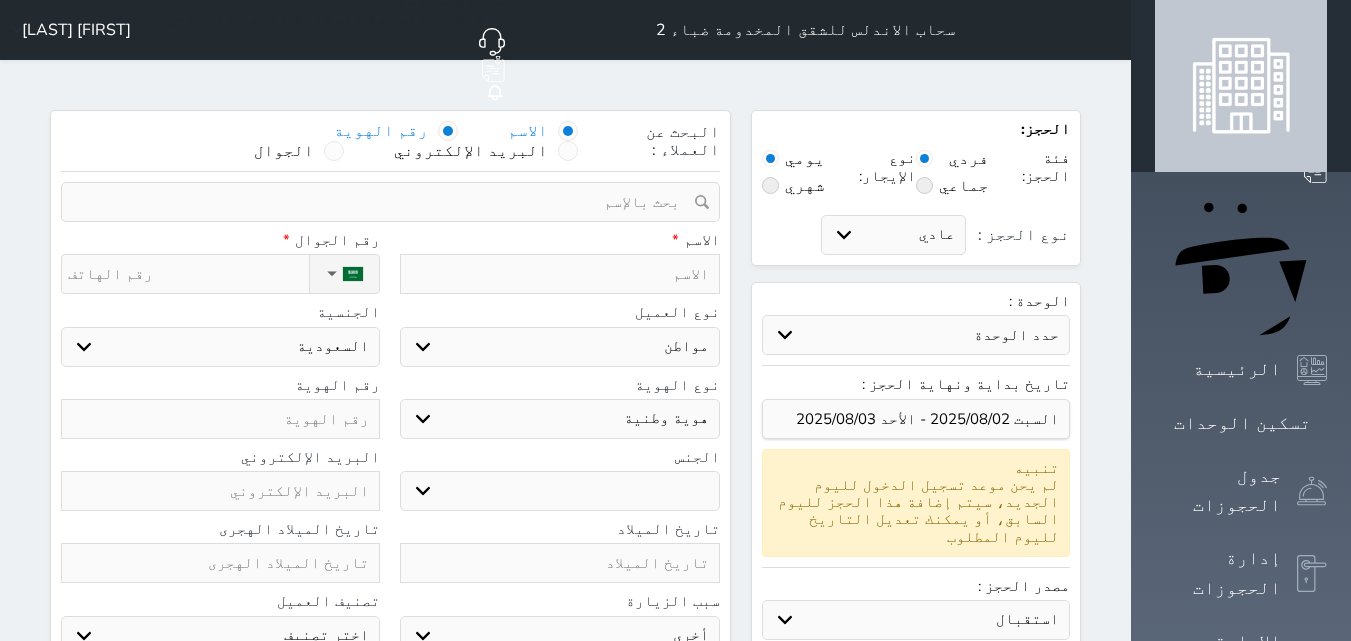 select 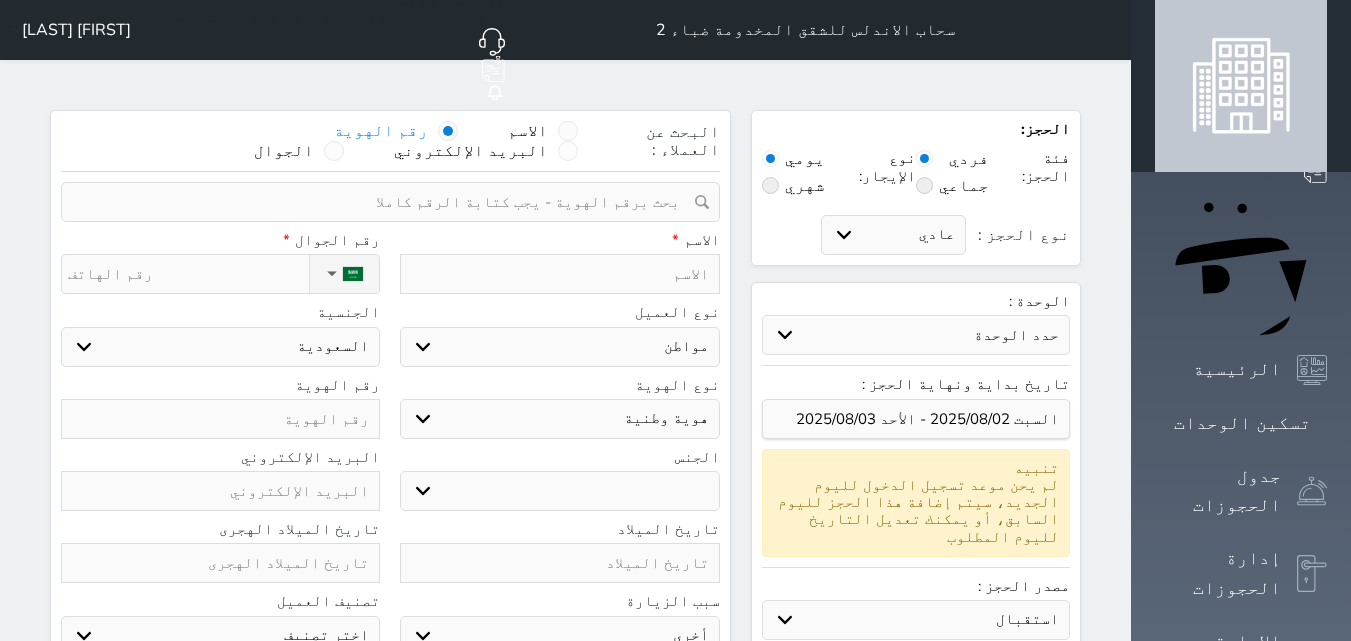 click at bounding box center (383, 202) 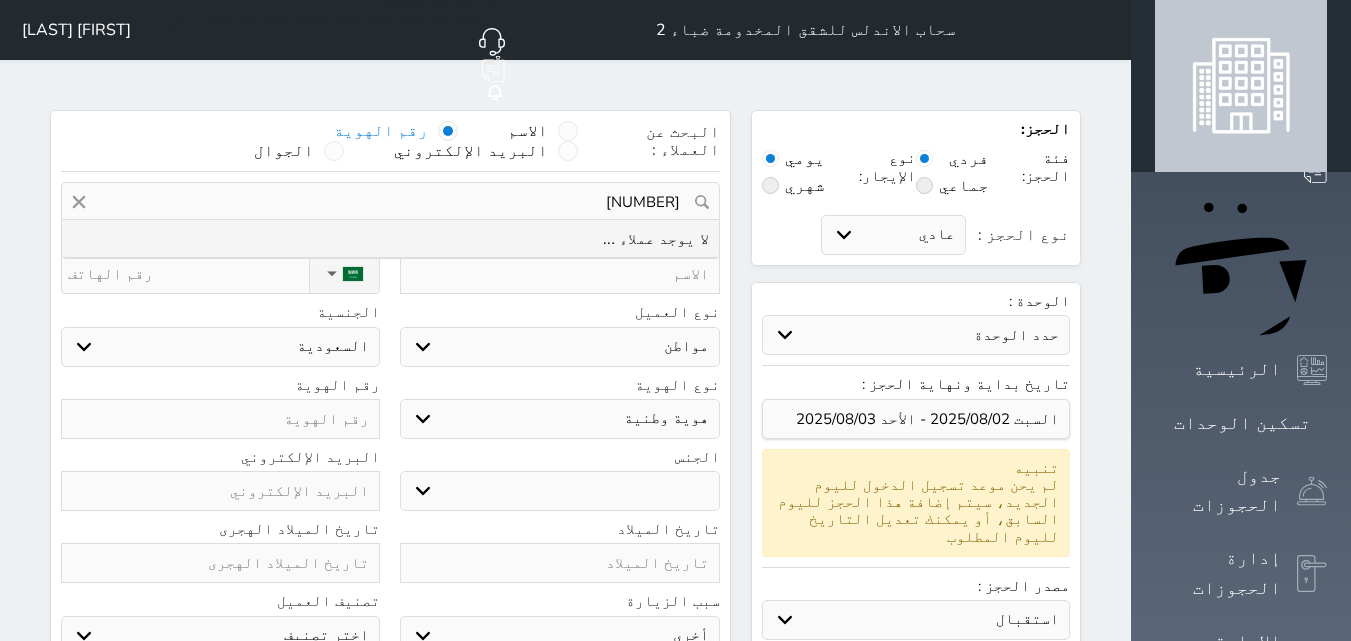 click on "[NUMBER]" at bounding box center (390, 202) 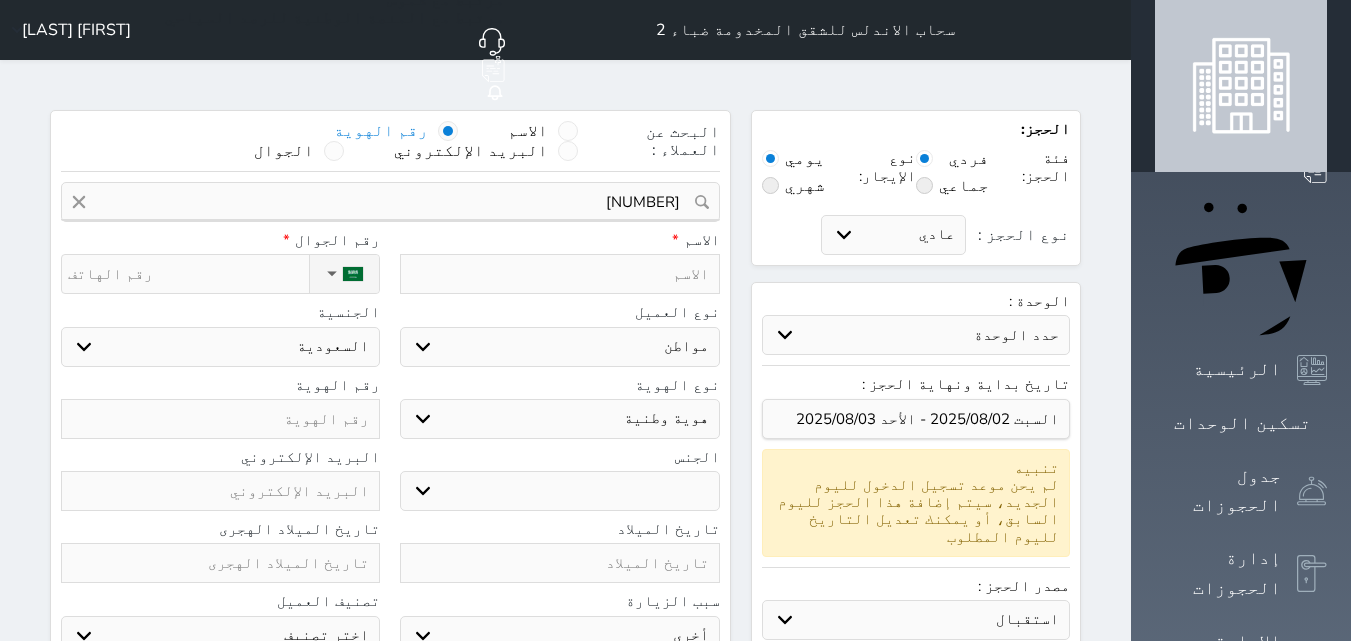click at bounding box center [220, 419] 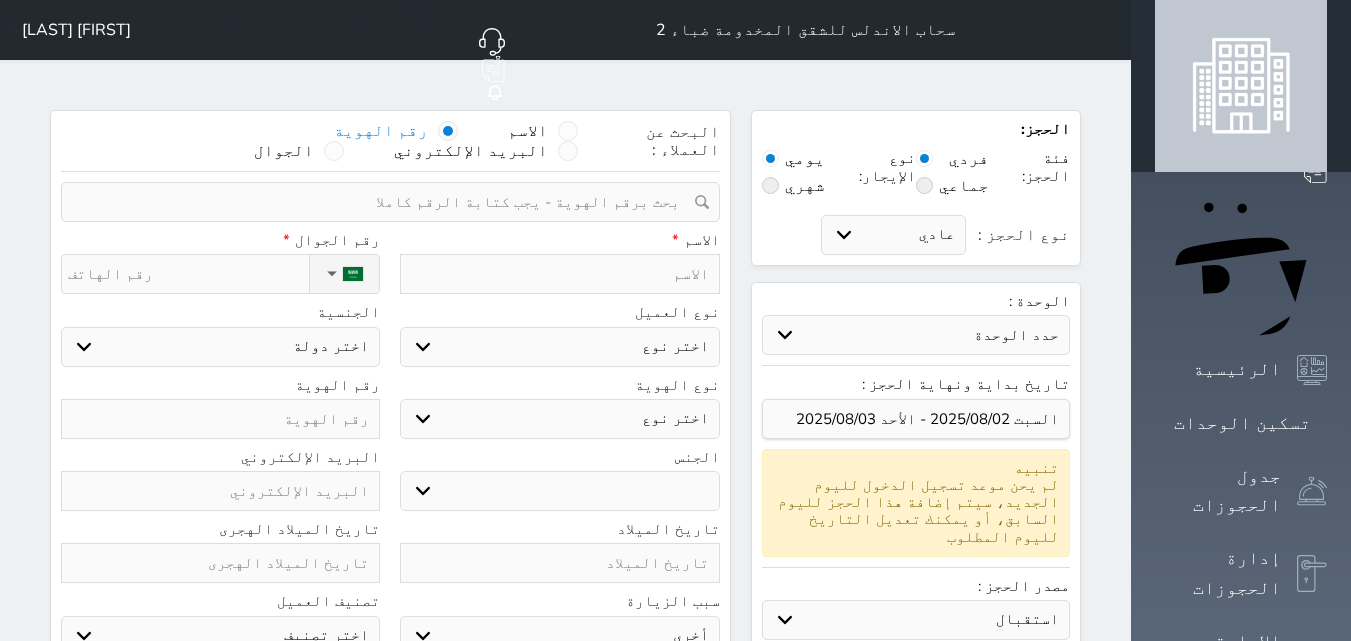 paste on "[NUMBER]" 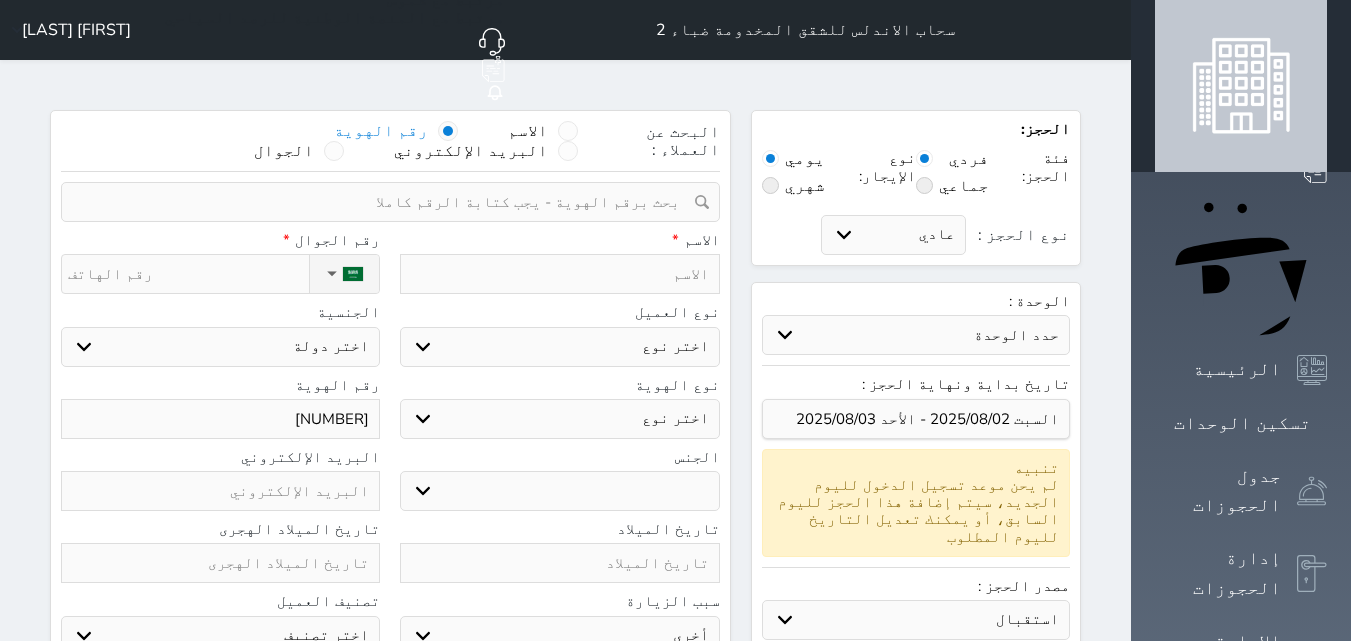 type on "[NUMBER]" 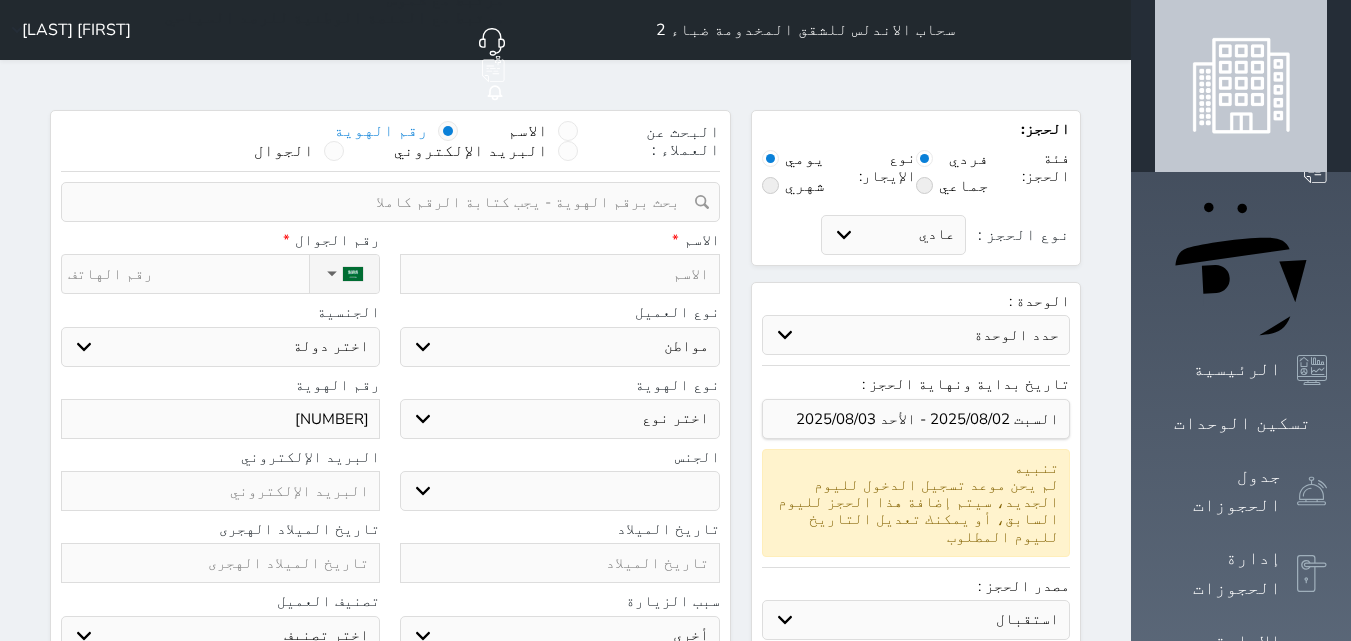 click on "اختر نوع   مواطن مواطن خليجي زائر مقيم" at bounding box center (559, 347) 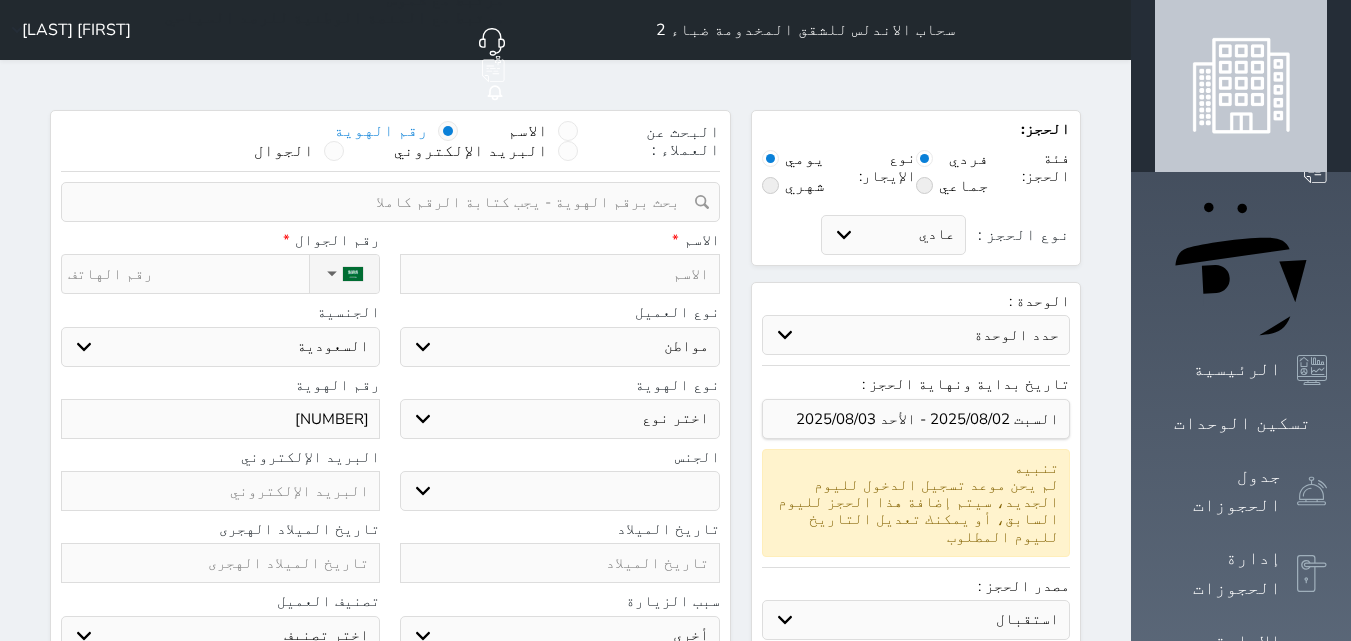 click on "اختر نوع   مواطن مواطن خليجي زائر مقيم" at bounding box center [559, 347] 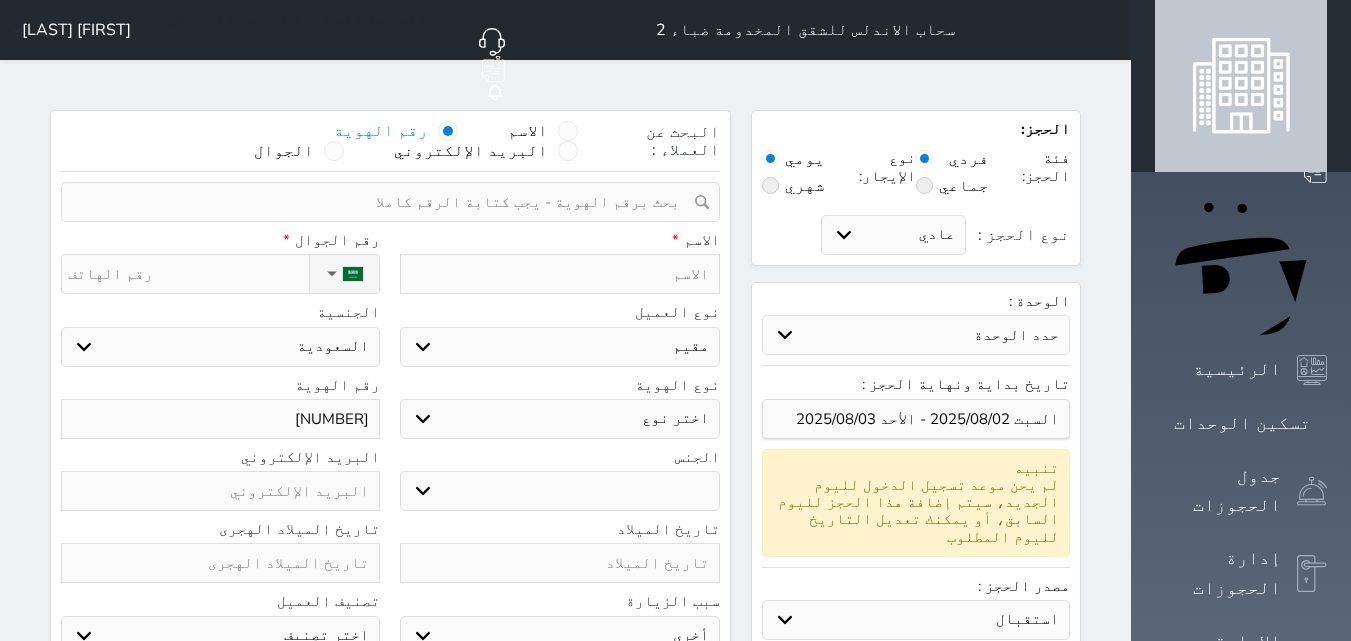 click on "اختر نوع   مواطن مواطن خليجي زائر مقيم" at bounding box center (559, 347) 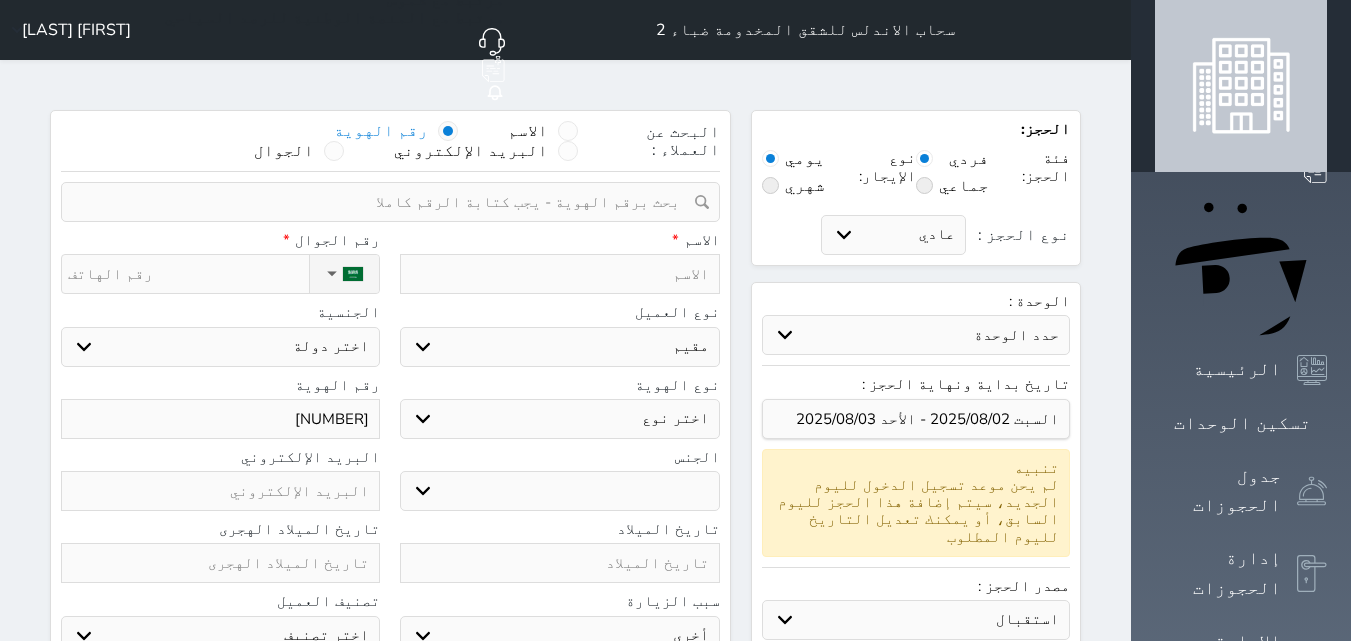 select on "4" 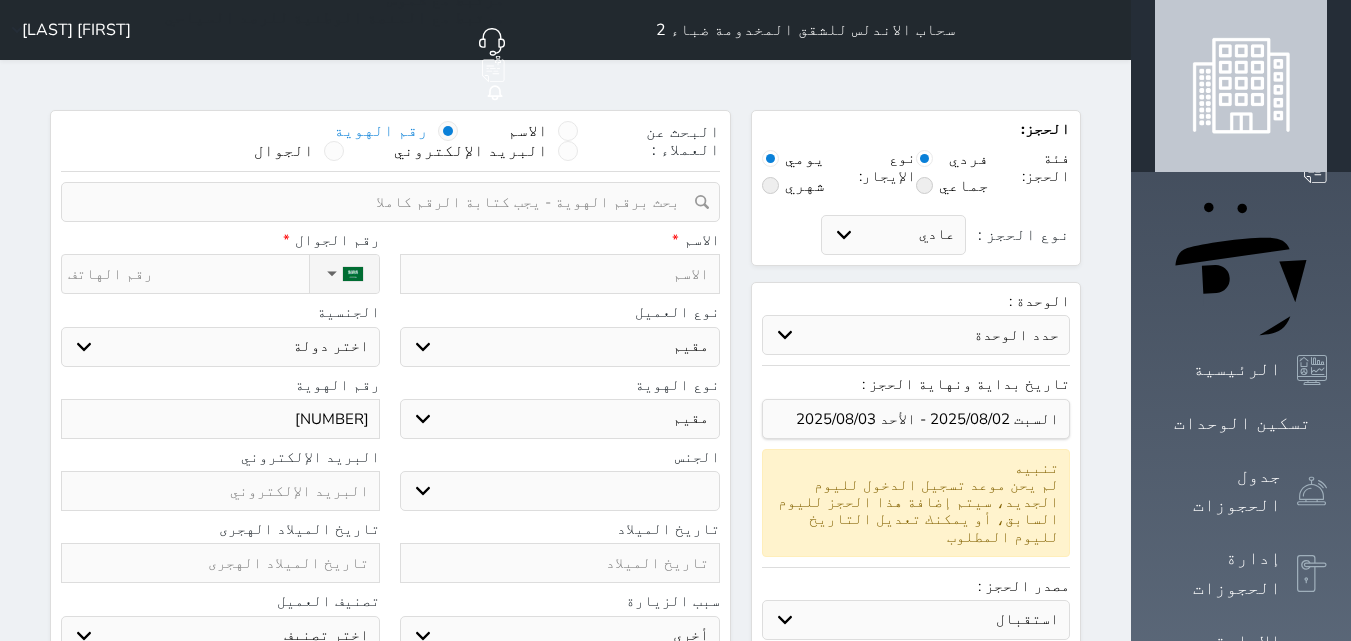 click on "اختر نوع   مقيم جواز السفر" at bounding box center (559, 419) 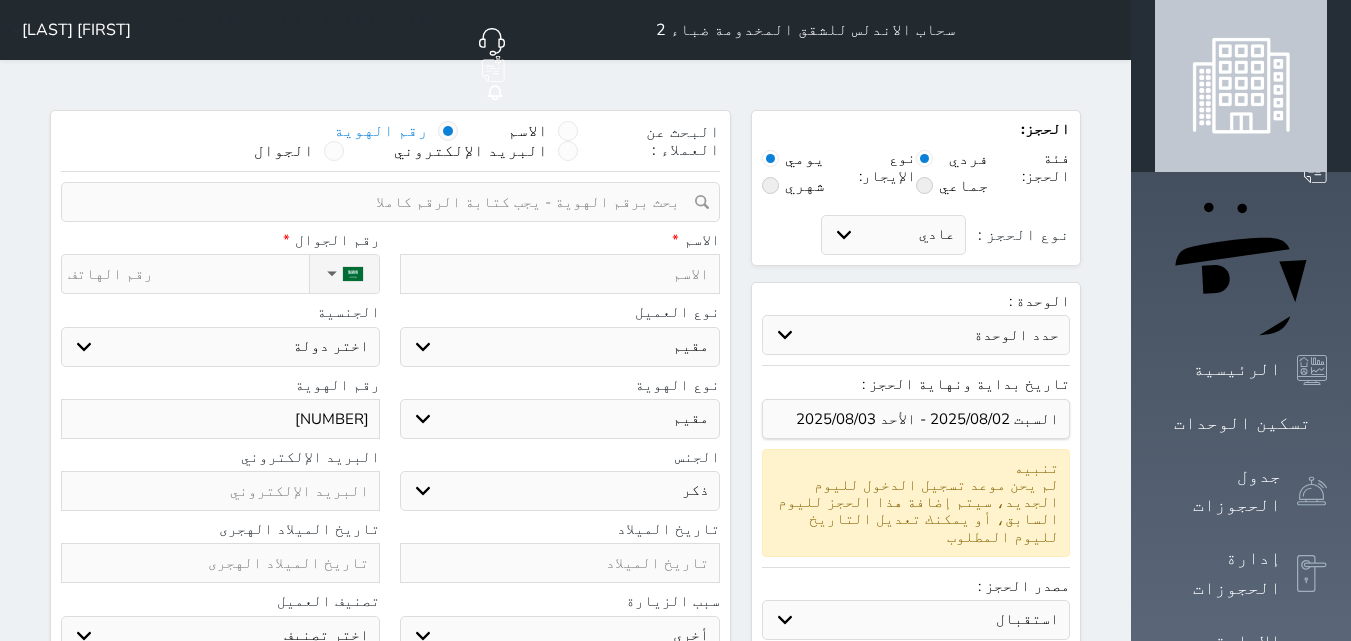 click on "ذكر   انثى" at bounding box center [559, 491] 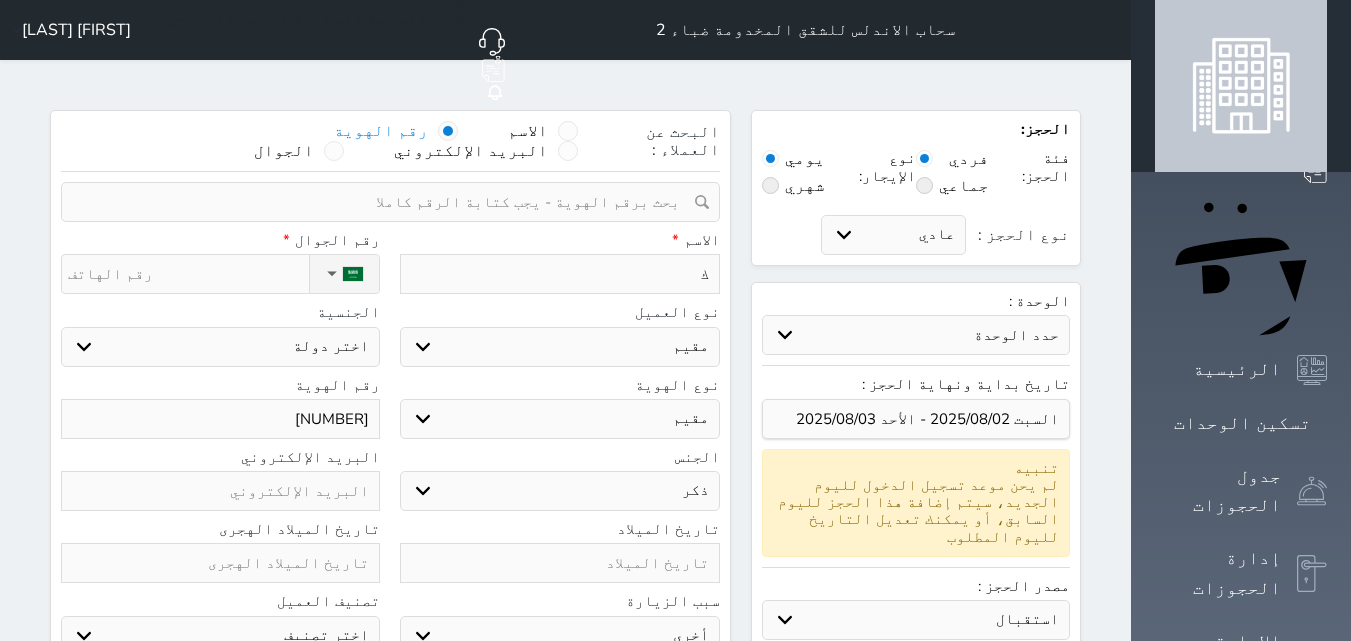 type on "كل" 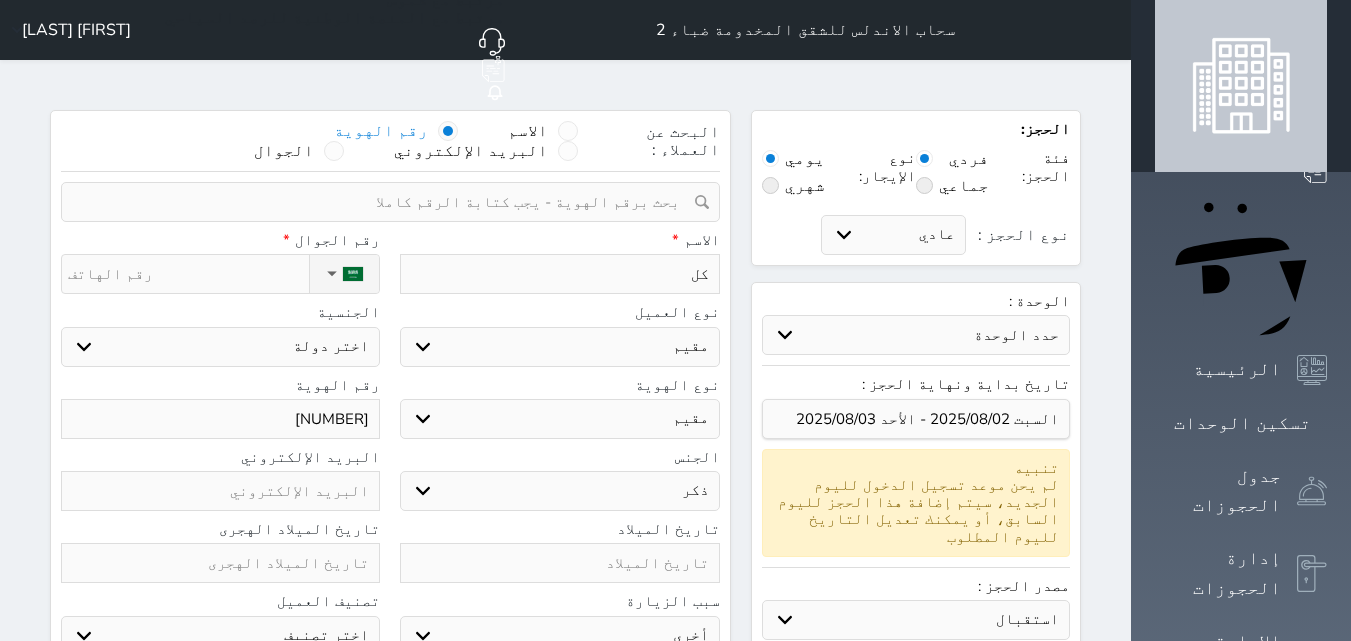 type on "كل" 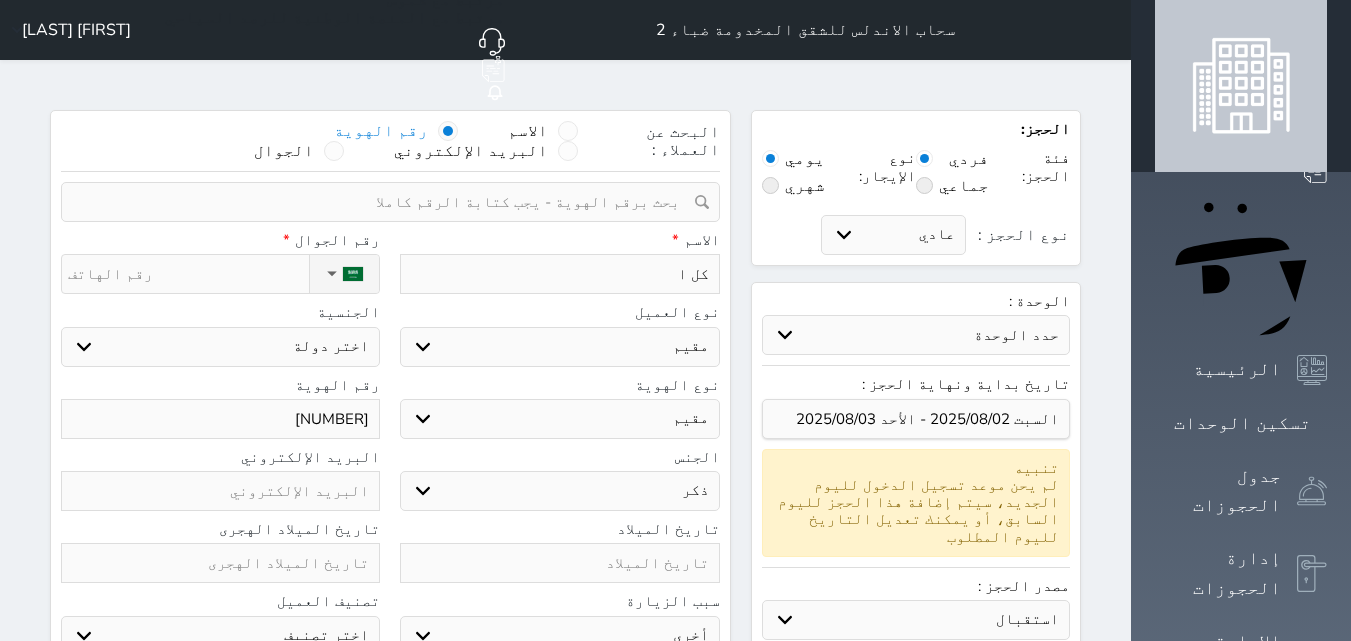 type on "كل اغ" 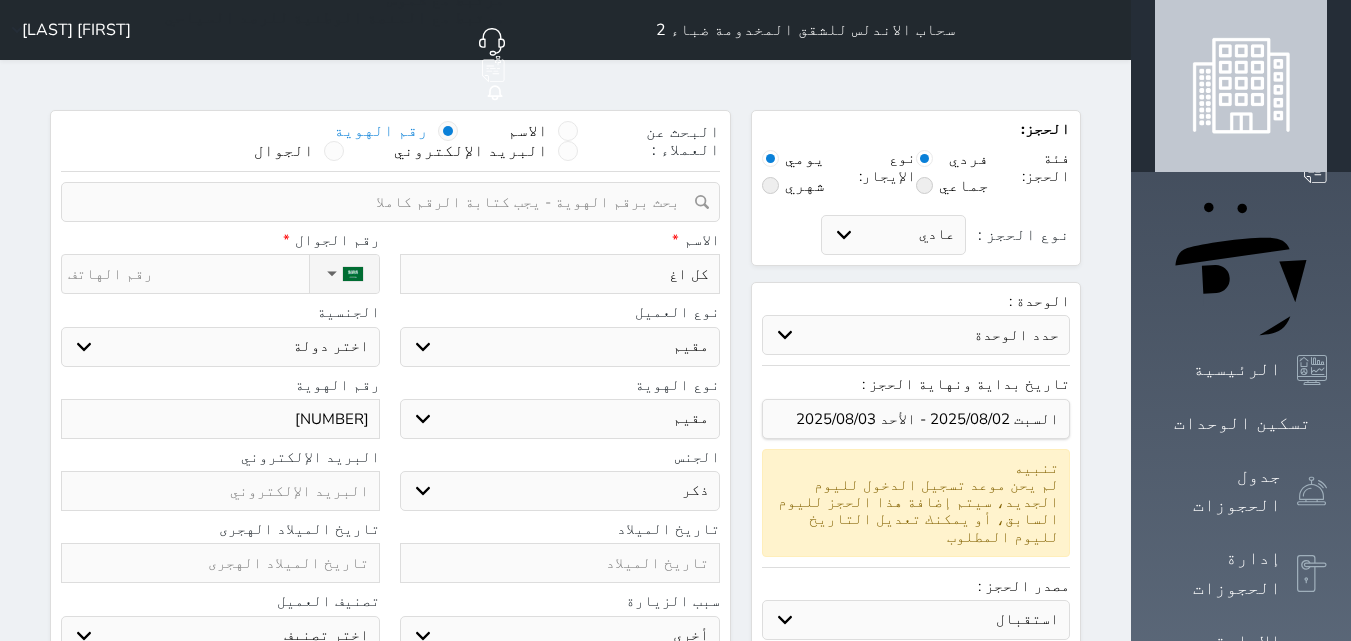 type on "كل اغا" 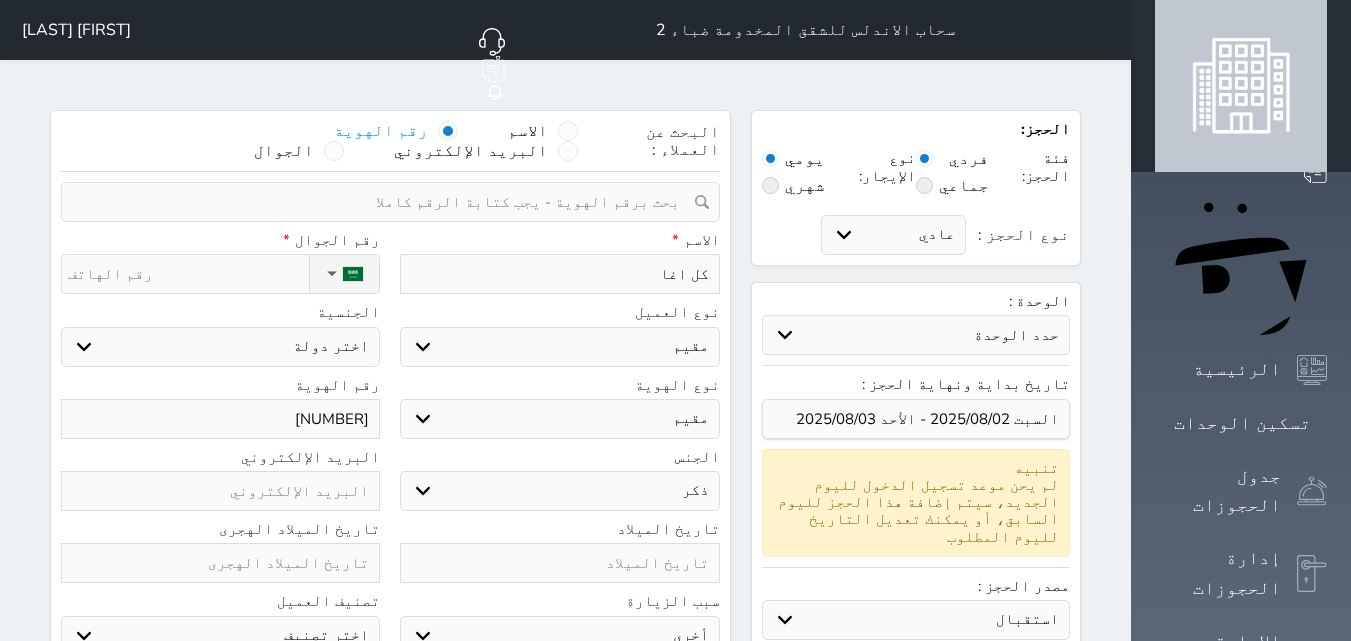 type on "كل اغات" 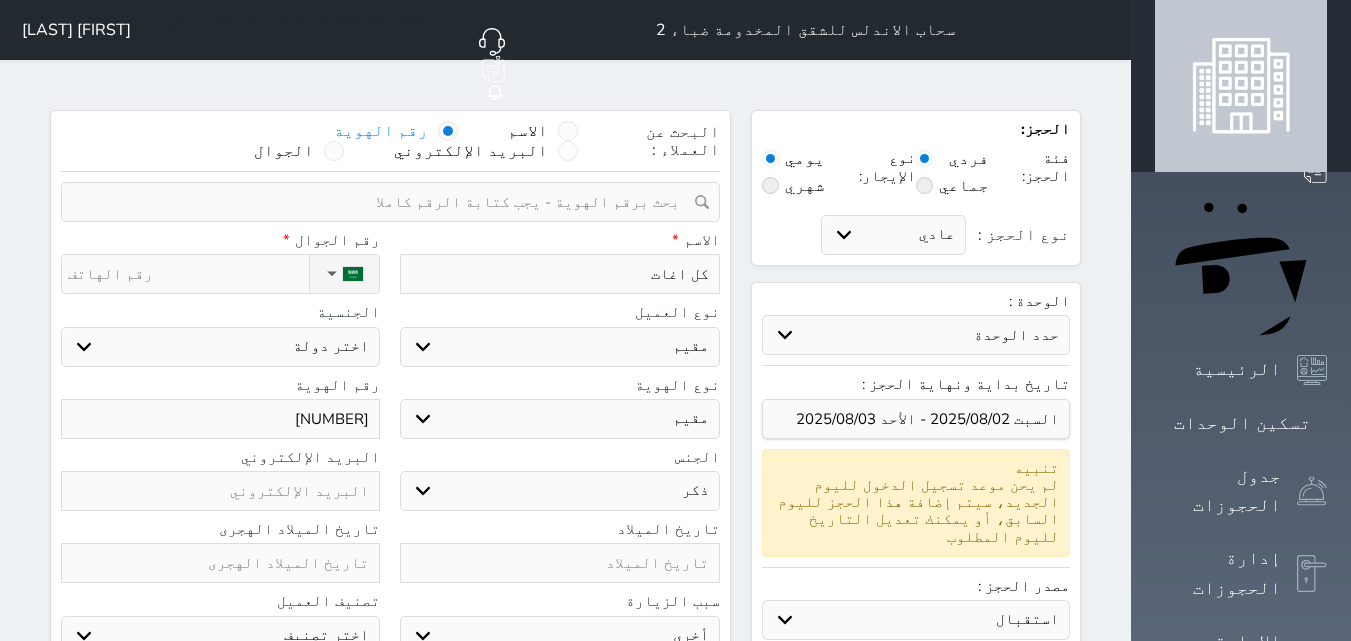 type on "كل اغاتج" 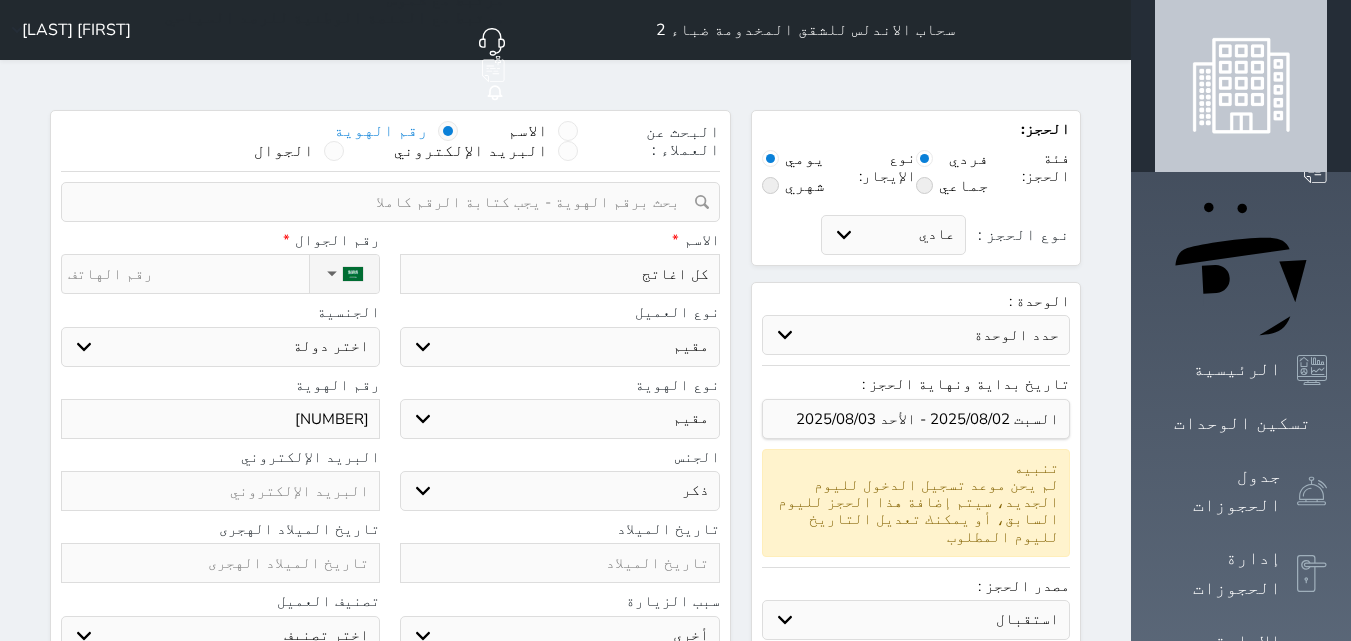 select 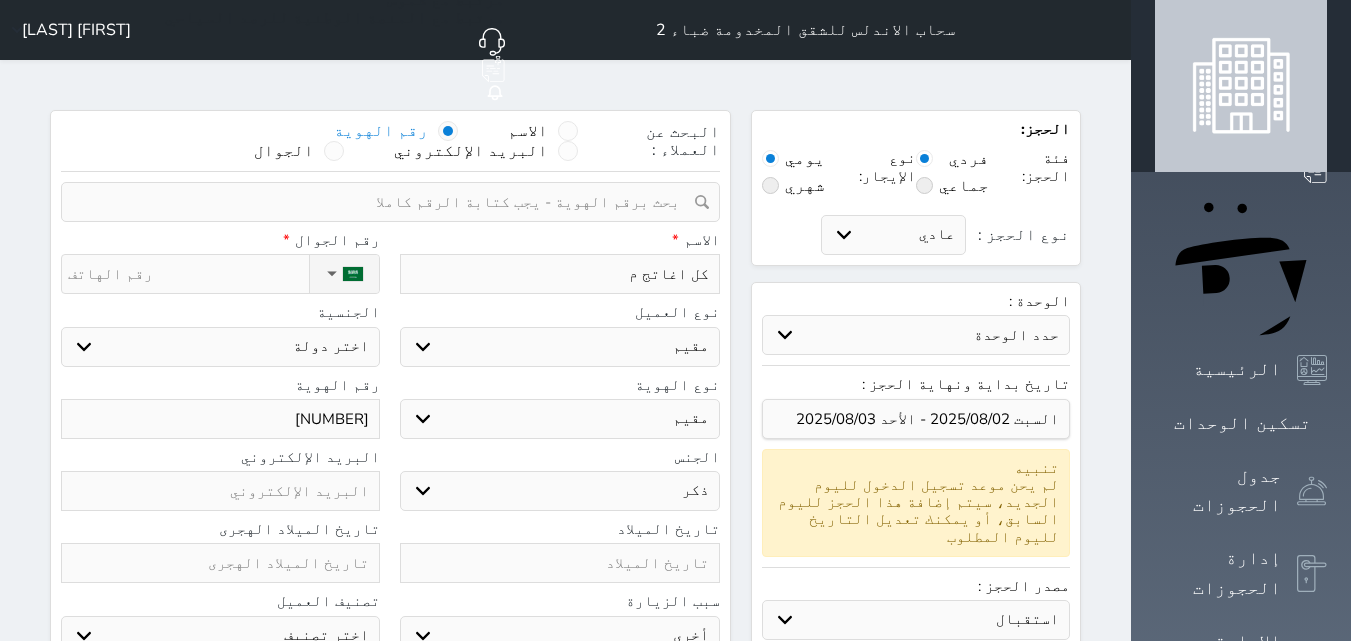 type on "كل اغاتج مح" 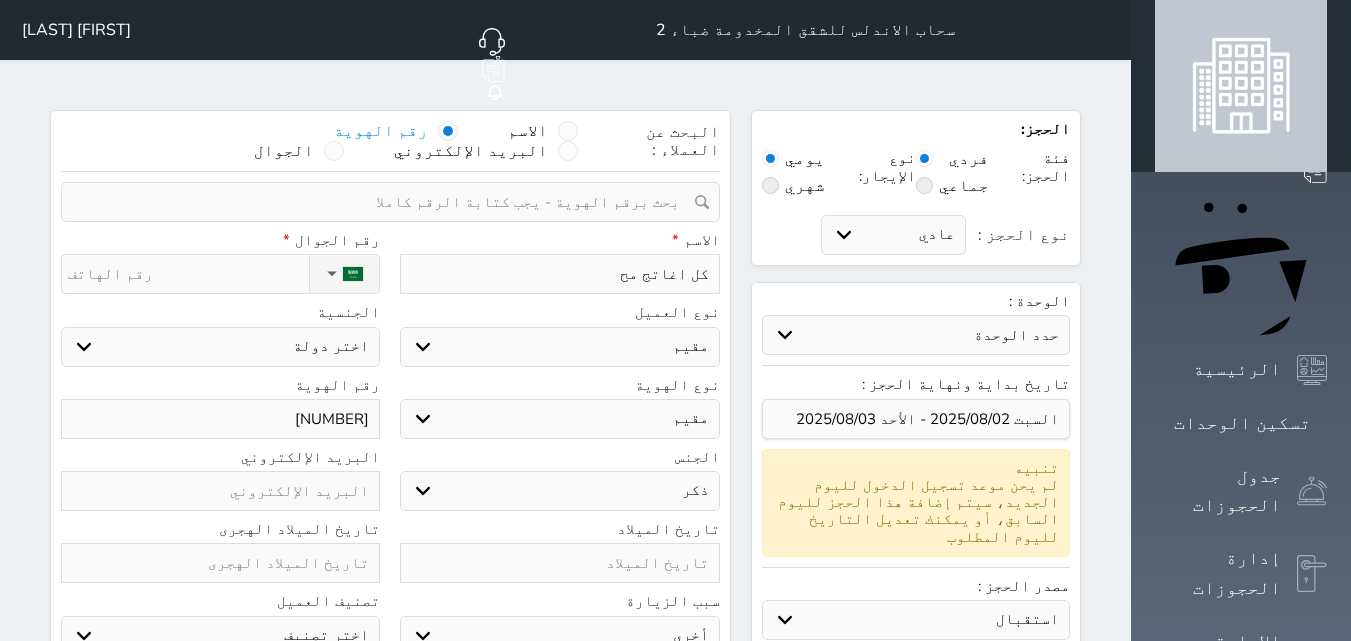 type on "كل اغاتج محم" 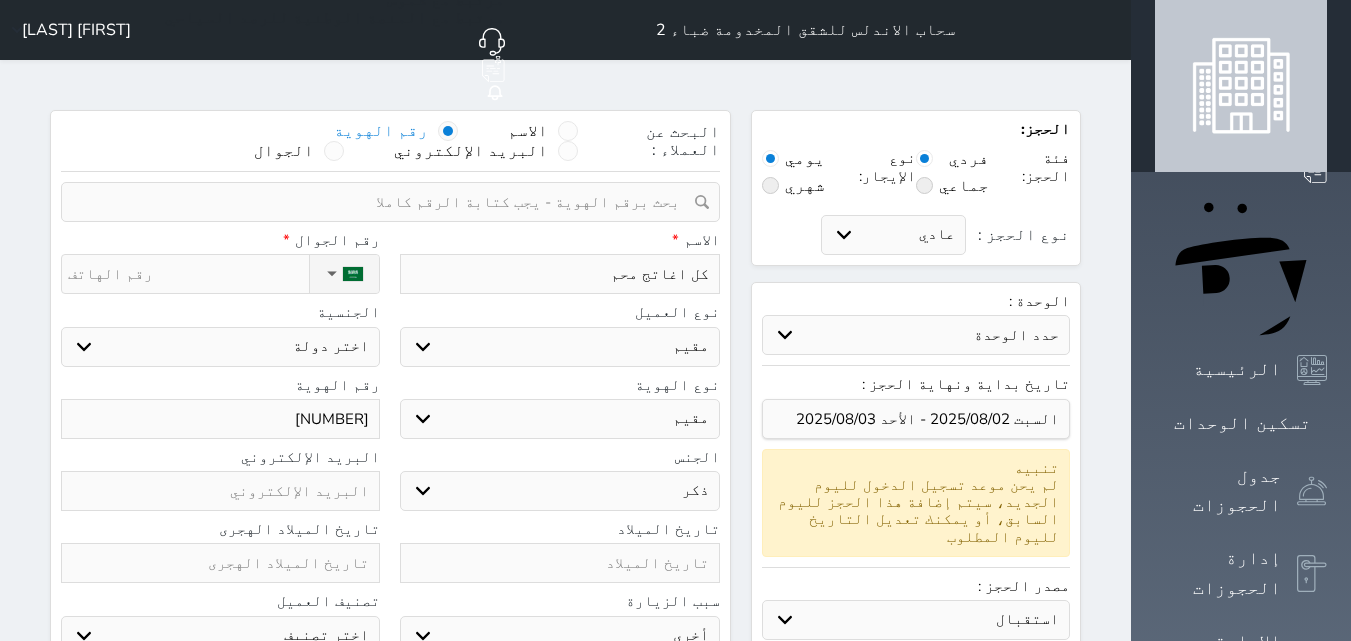 type on "كل اغاتج [FIRST]" 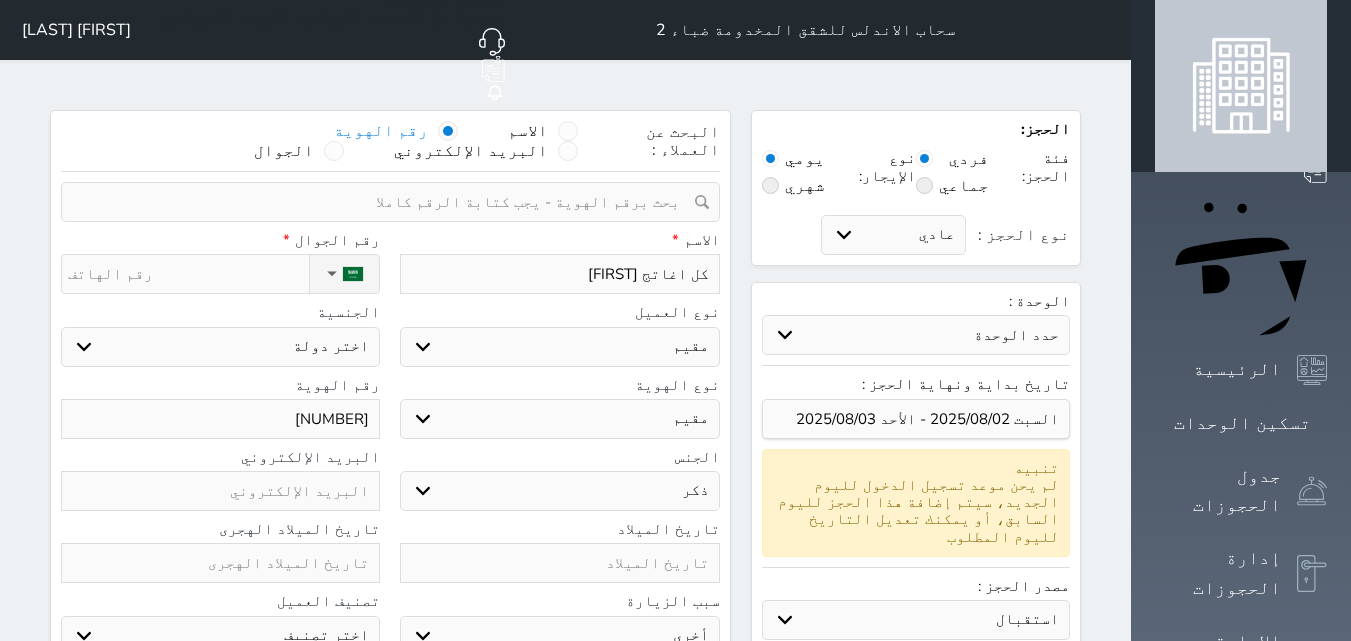 type on "كل اغاتج [FIRST]" 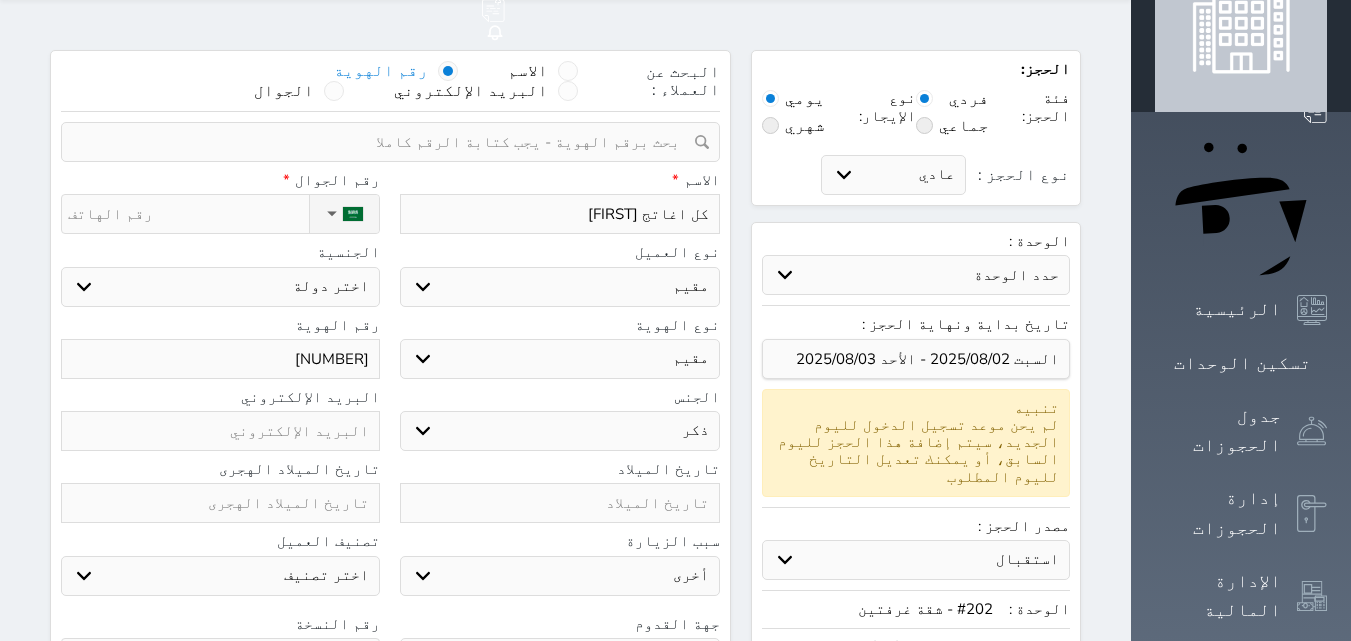 scroll, scrollTop: 0, scrollLeft: 0, axis: both 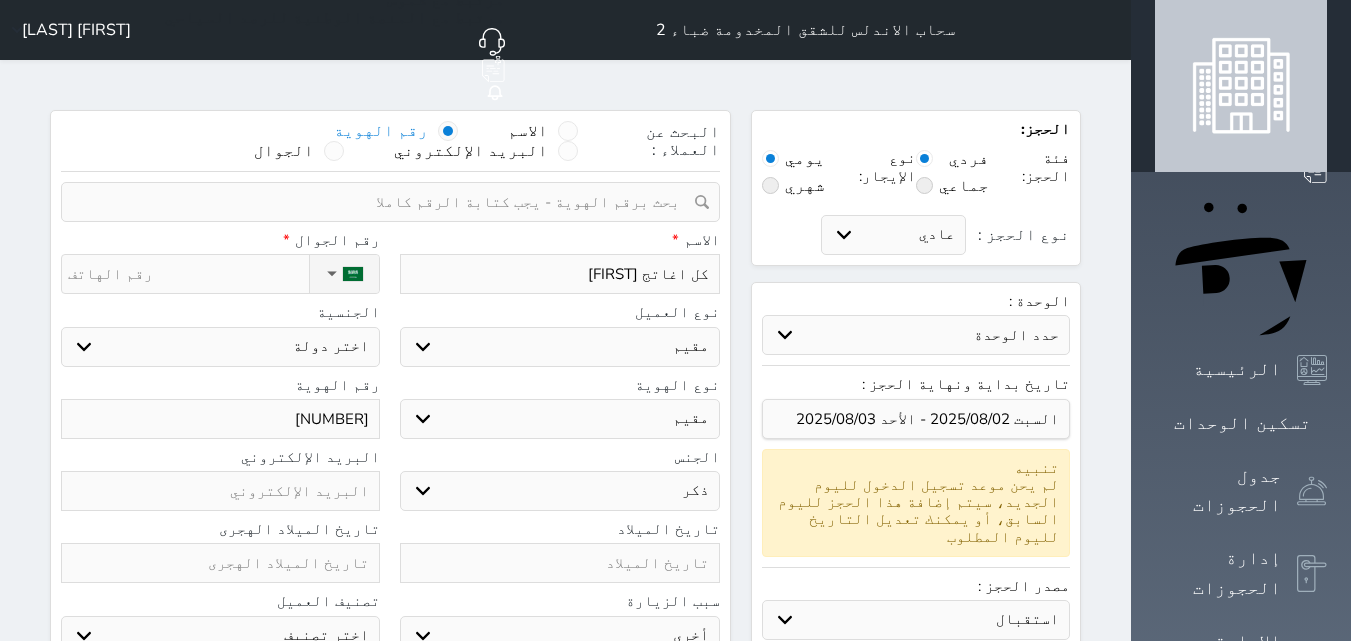 click on "اختر دولة
اثيوبيا
اجنبي بجواز سعودي
اخرى
اذربيجان
ارتيريا
ارمينيا
ازبكستان
اسبانيا
استراليا
استونيا" at bounding box center [220, 347] 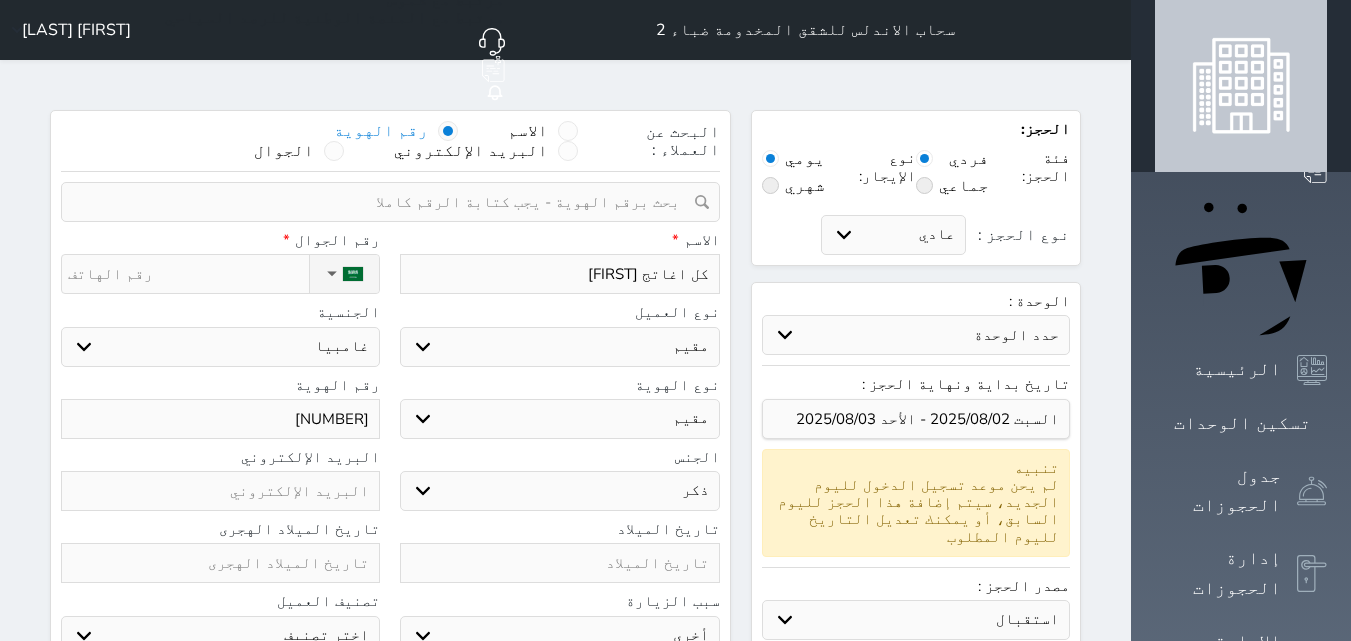 click on "اختر دولة
اثيوبيا
اجنبي بجواز سعودي
اخرى
اذربيجان
ارتيريا
ارمينيا
ازبكستان
اسبانيا
استراليا
استونيا" at bounding box center [220, 347] 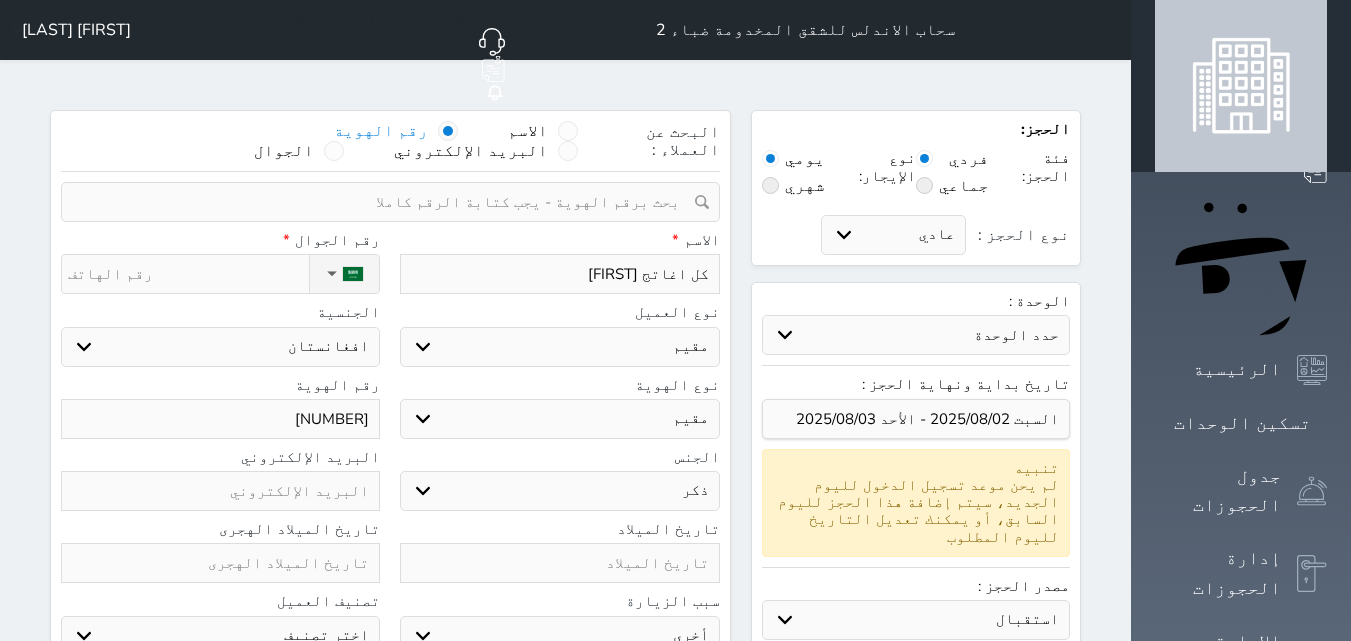 click on "اختر دولة
اثيوبيا
اجنبي بجواز سعودي
اخرى
اذربيجان
ارتيريا
ارمينيا
ازبكستان
اسبانيا
استراليا
استونيا" at bounding box center [220, 347] 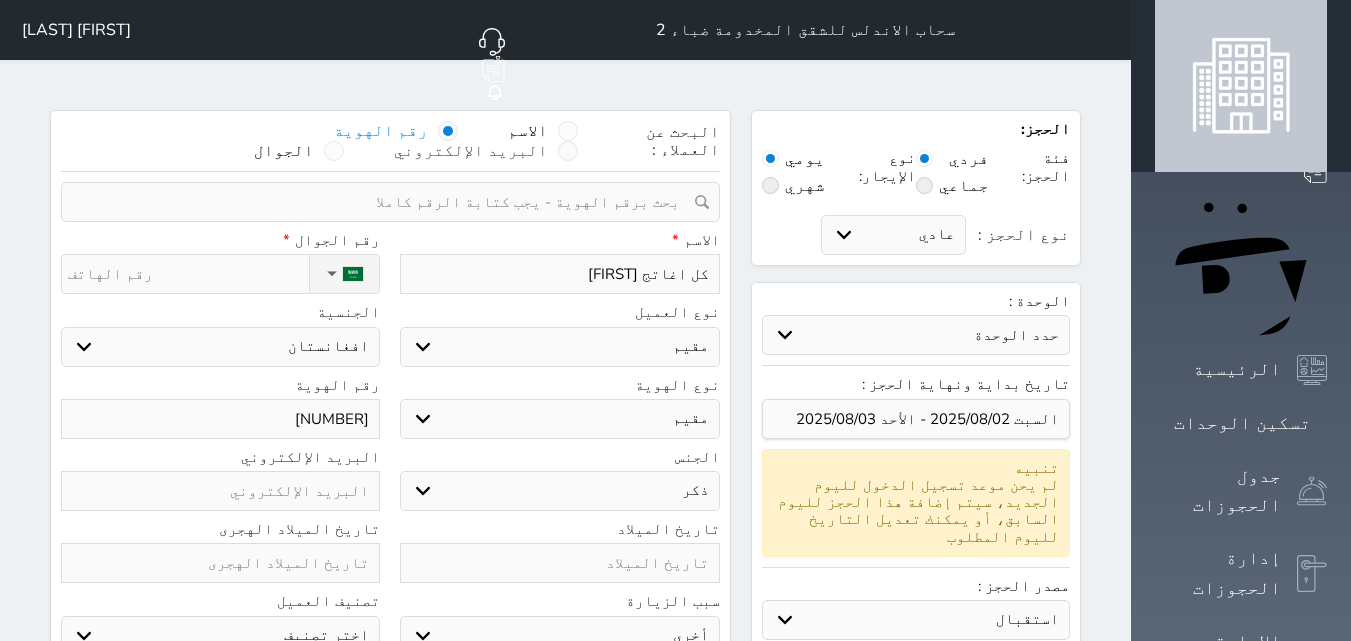 select 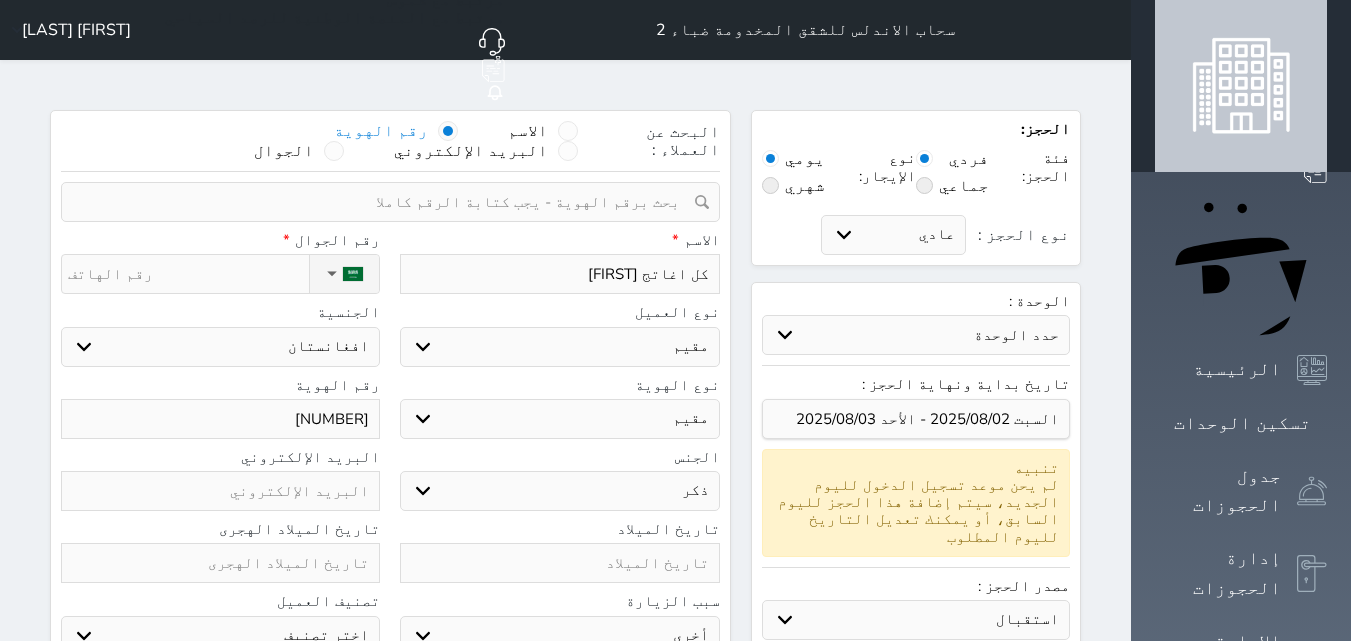 click on "نوع الحجز :" at bounding box center (188, 274) 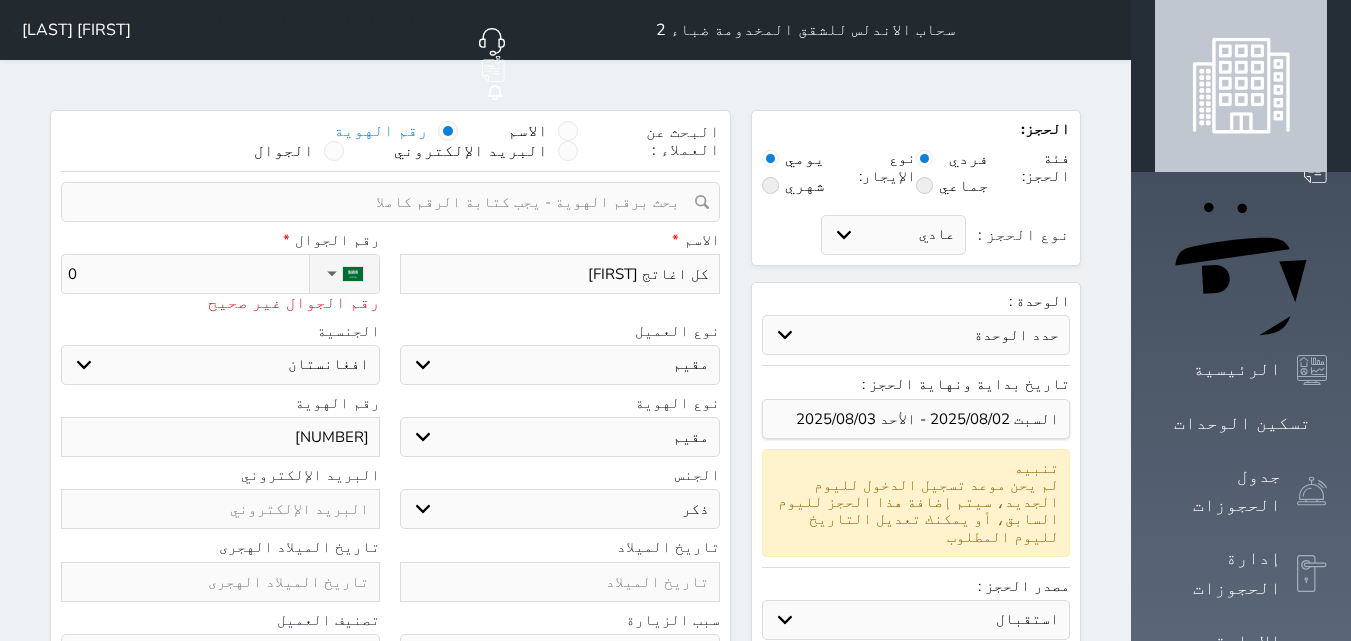 type on "05" 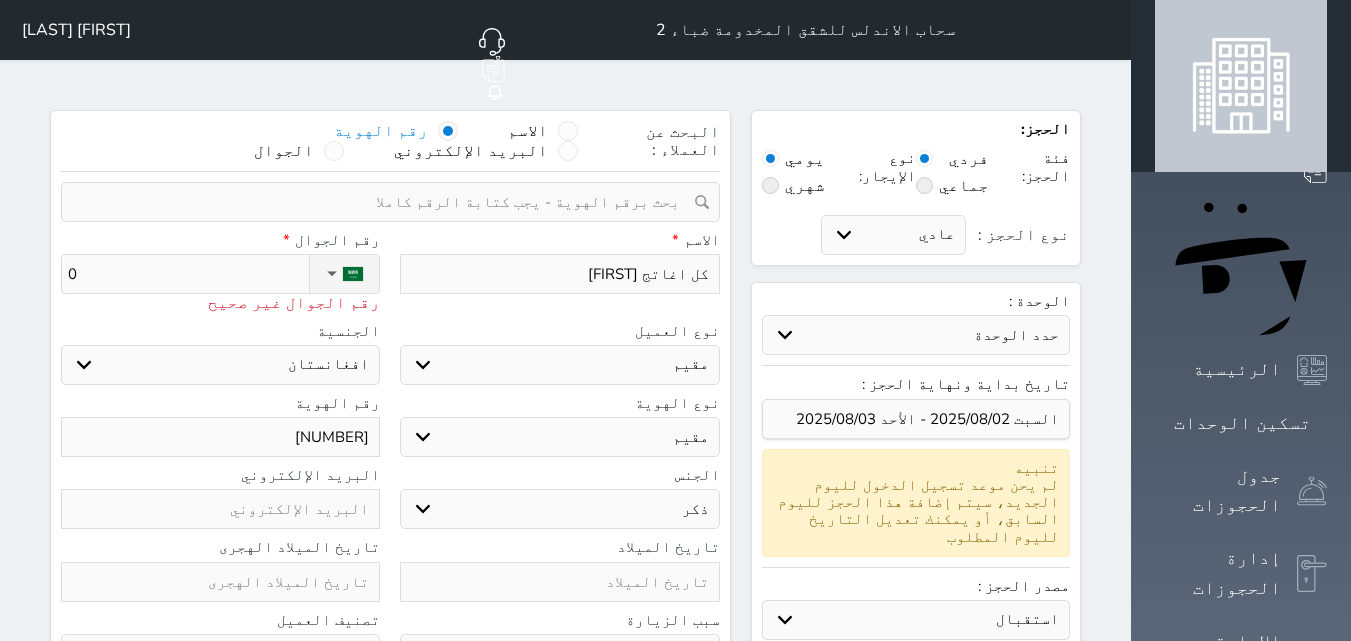 select 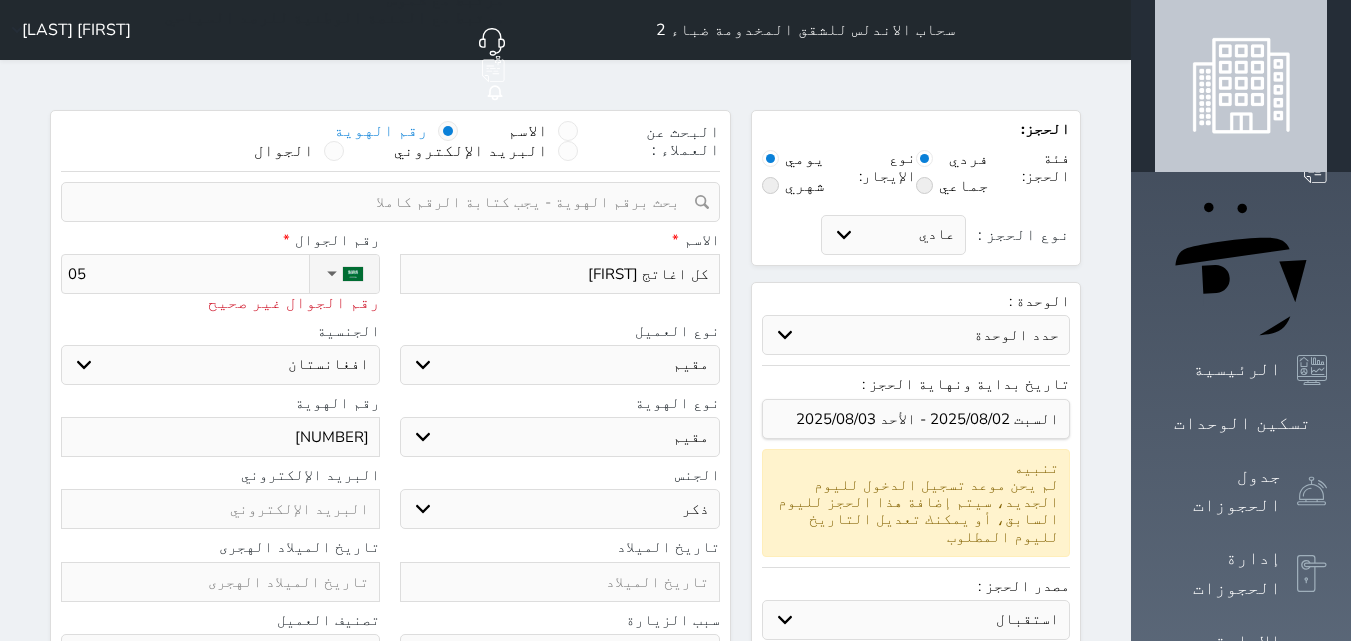 type on "053" 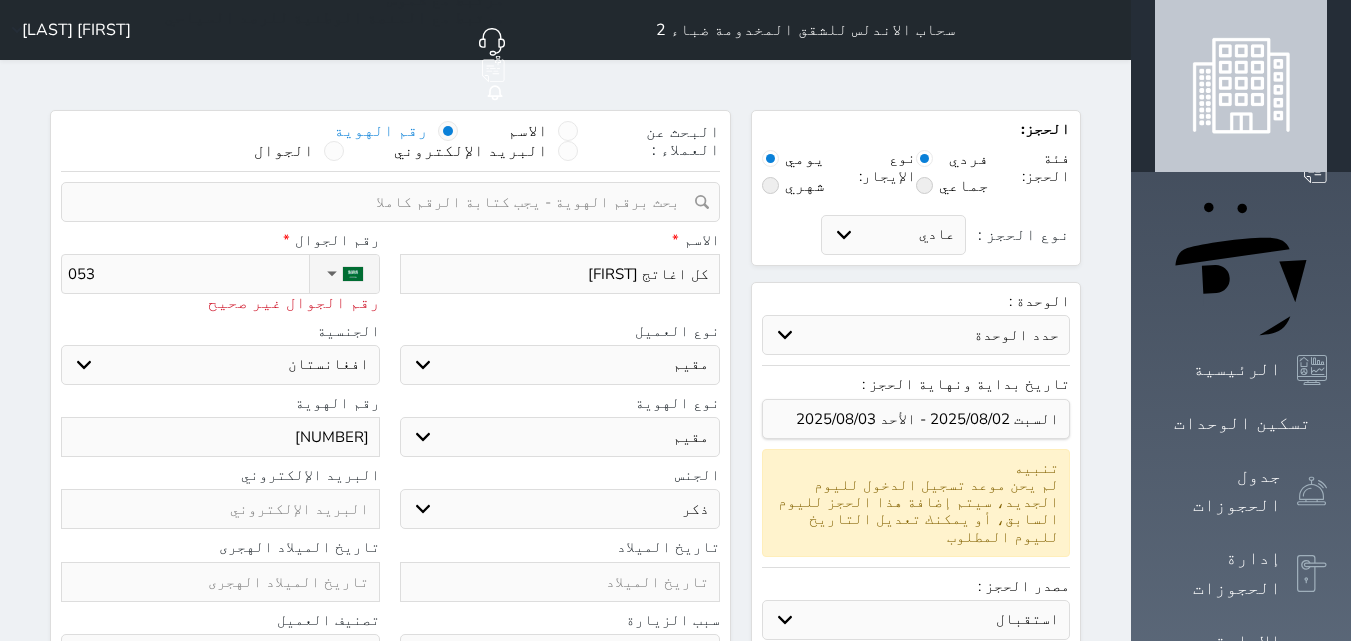 type on "0532" 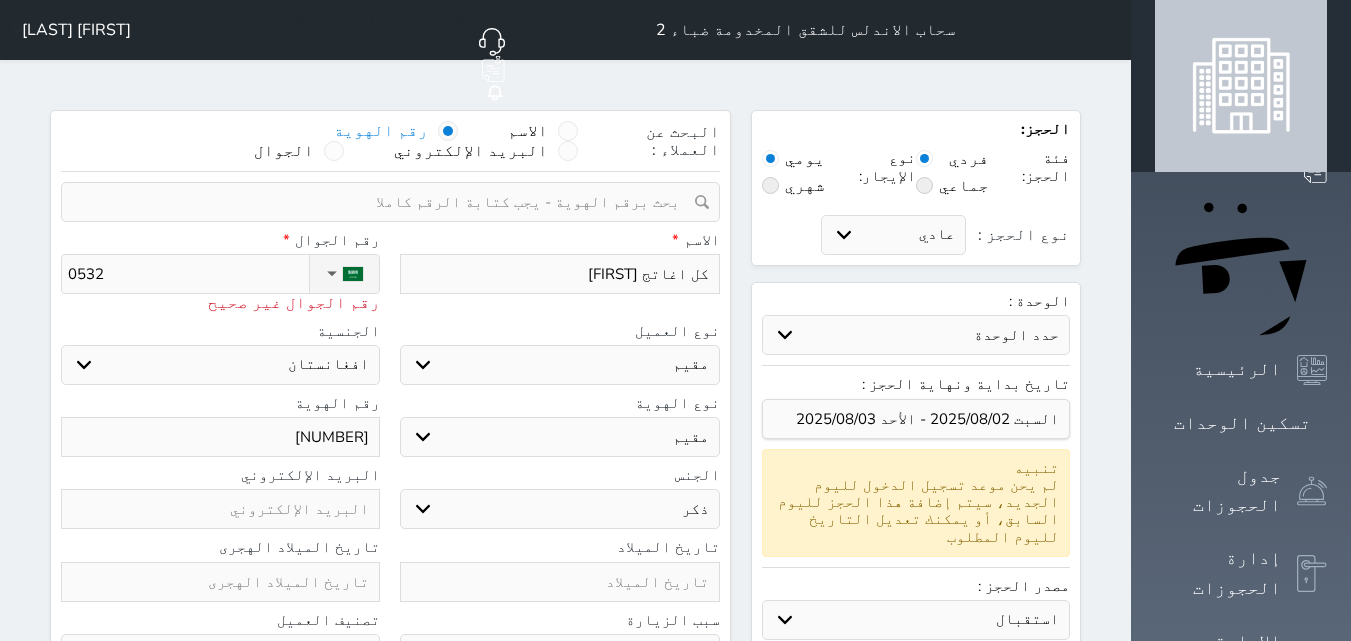 type on "05326" 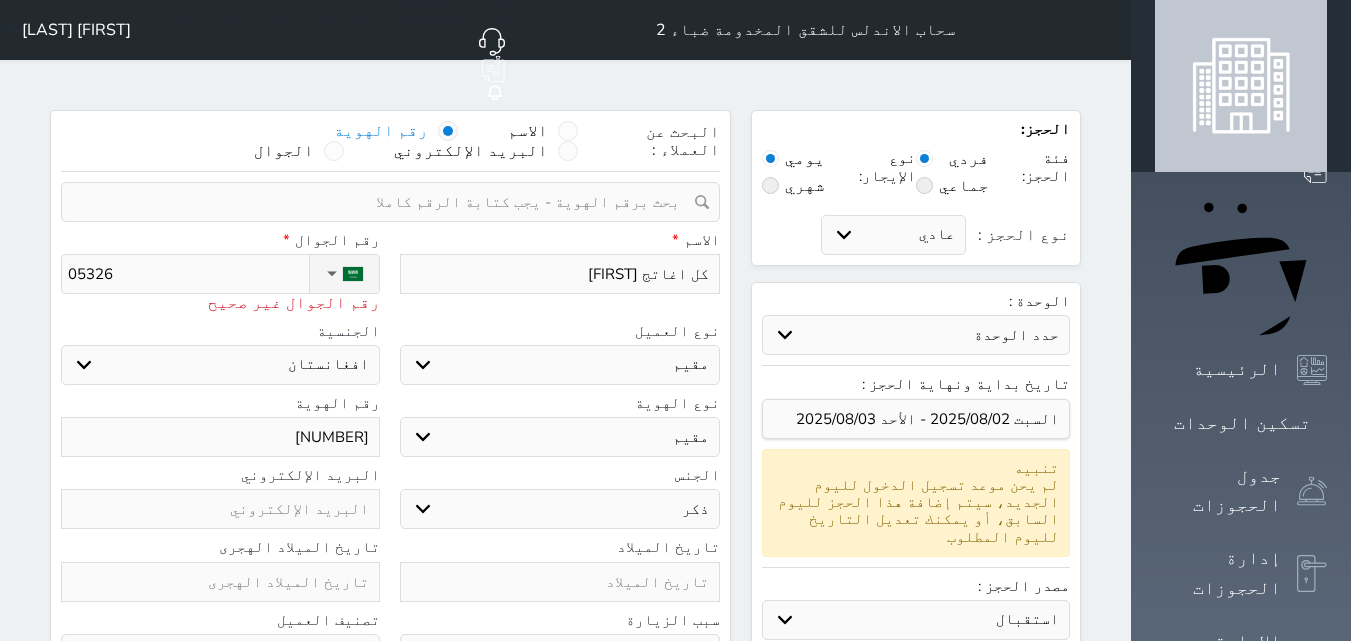 type on "[PHONE]" 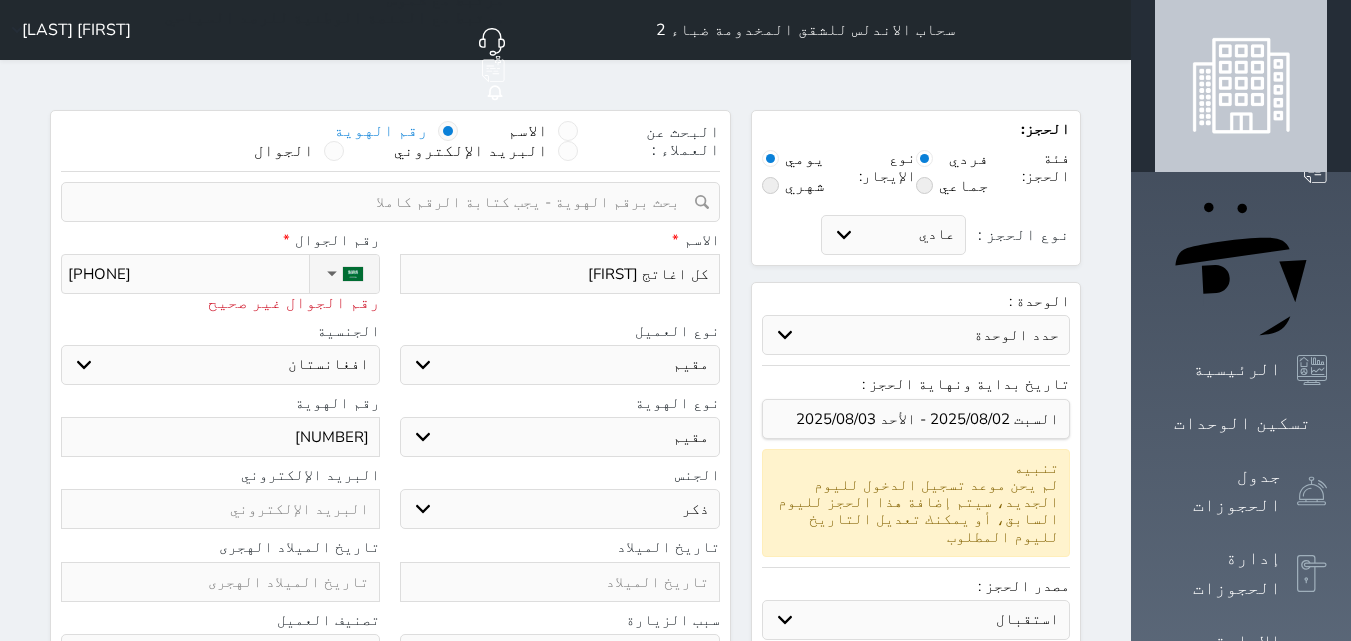 type on "[PHONE]" 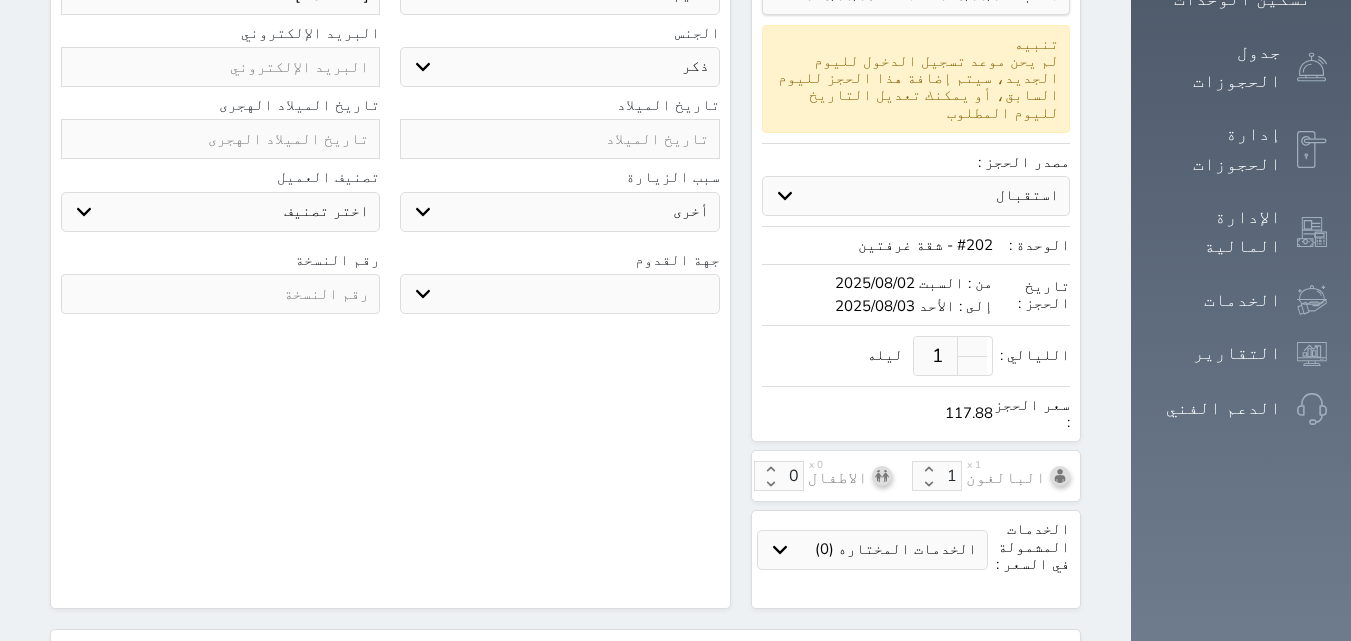 scroll, scrollTop: 670, scrollLeft: 0, axis: vertical 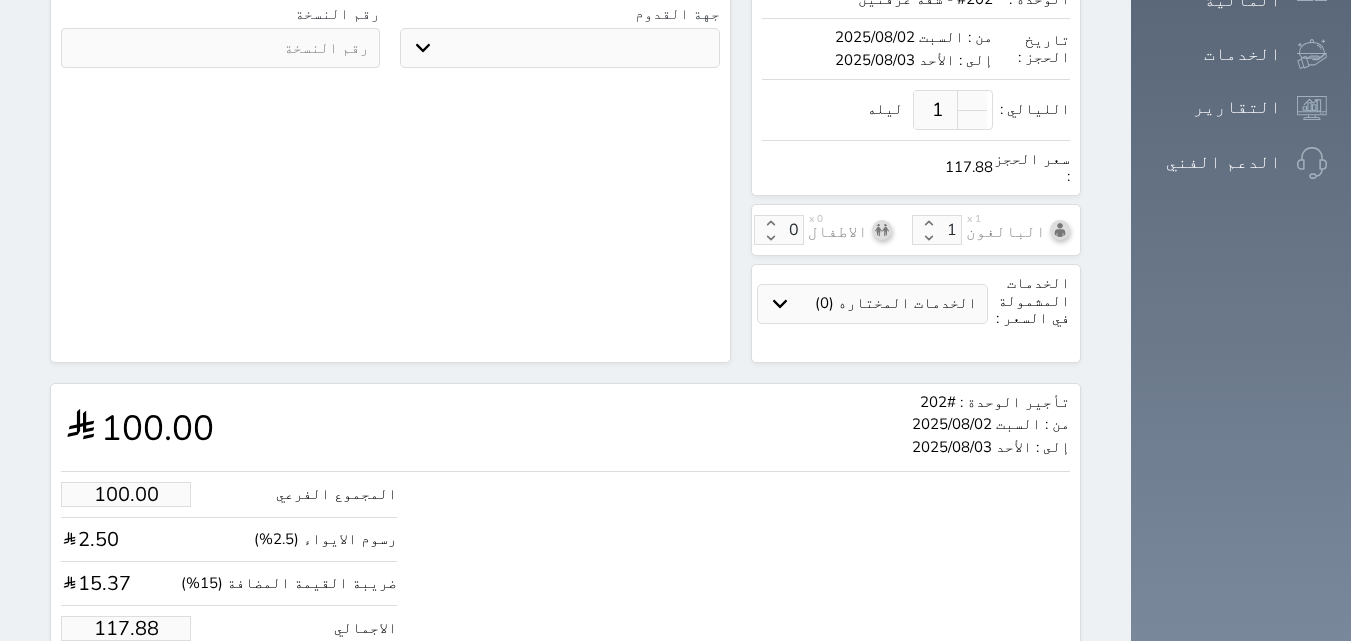 type on "+[PHONE]" 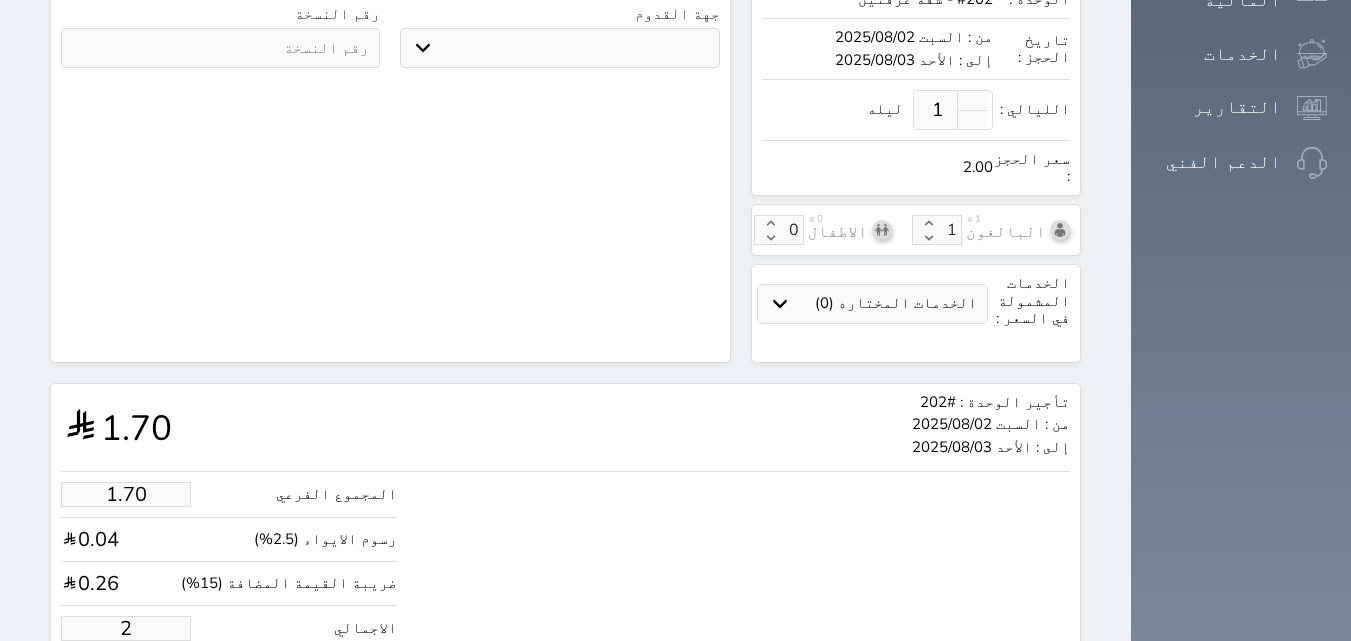 type on "16.97" 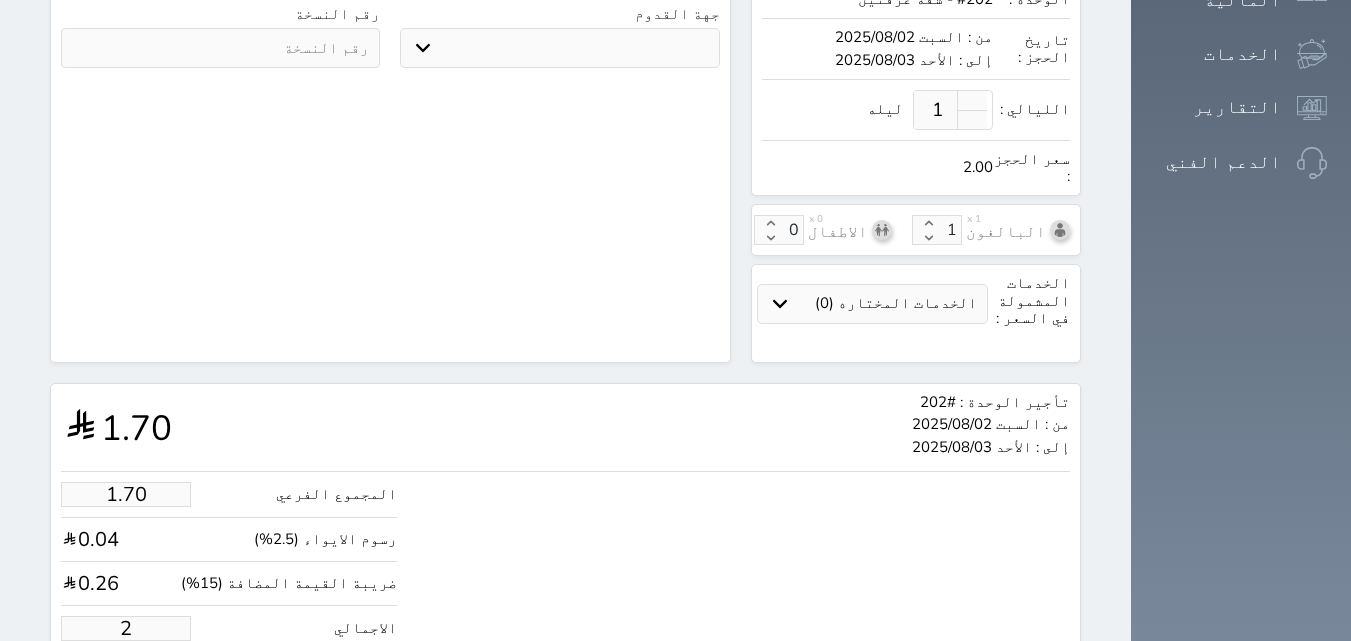 type on "20" 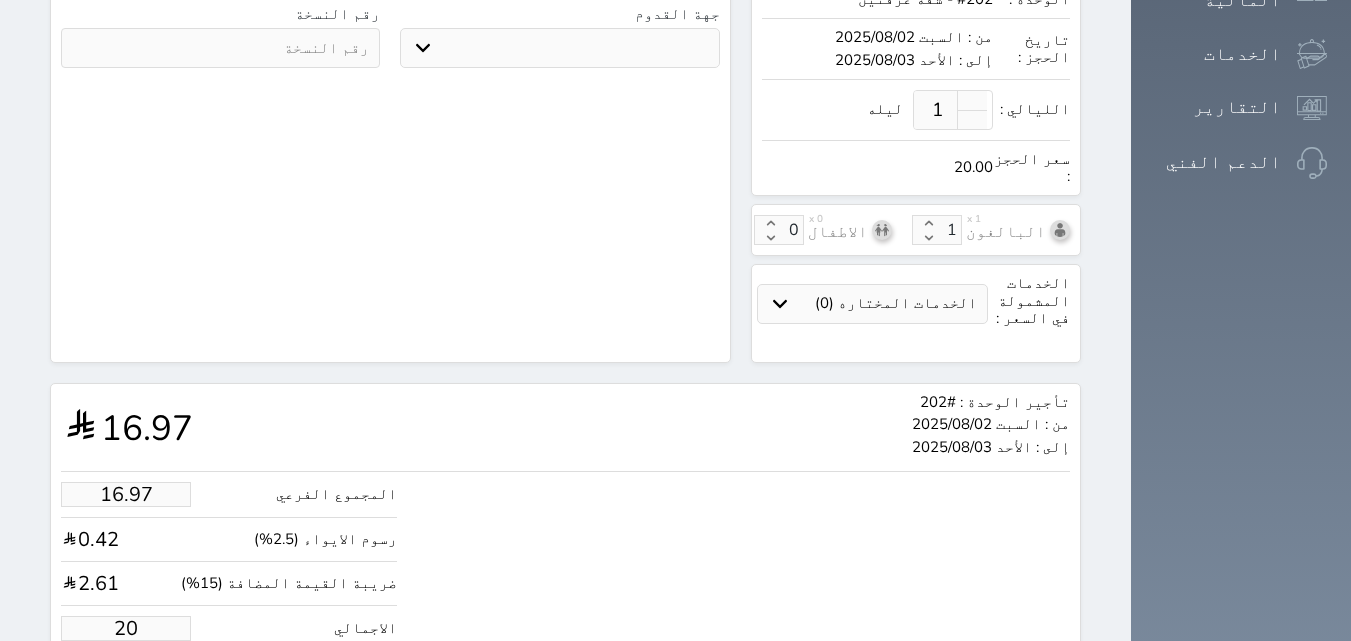type on "169.67" 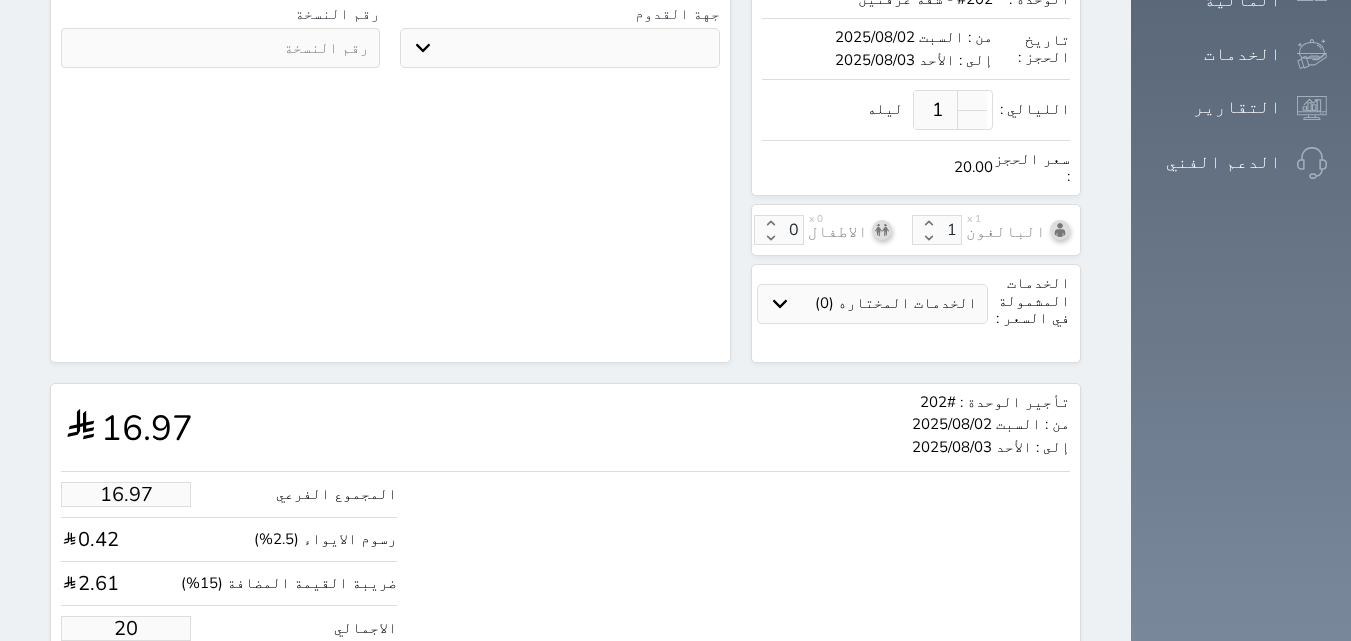 type on "200" 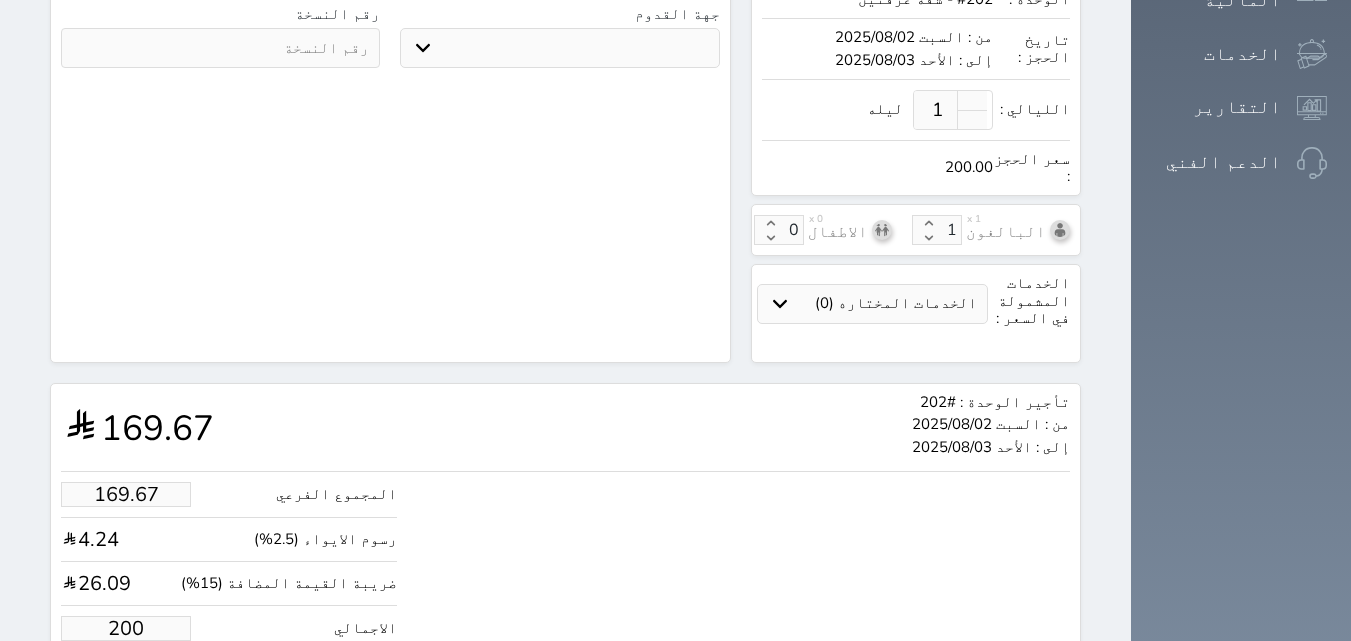 type on "200.00" 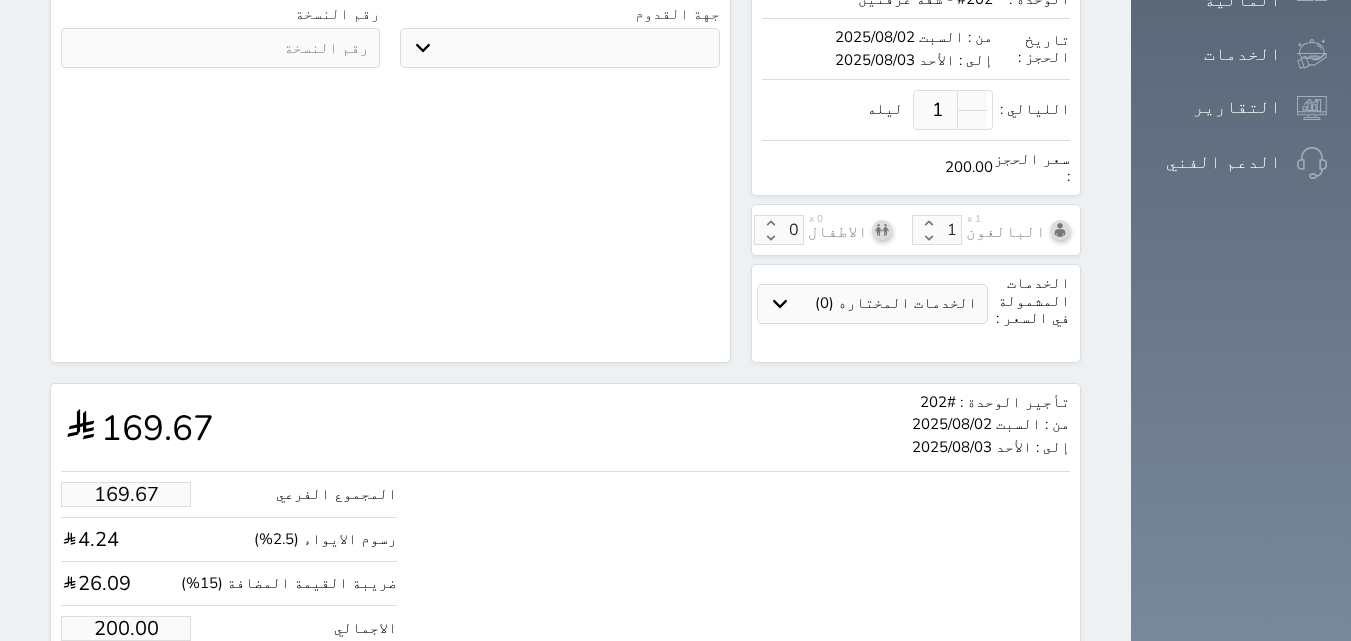 click on "حجز" at bounding box center (149, 689) 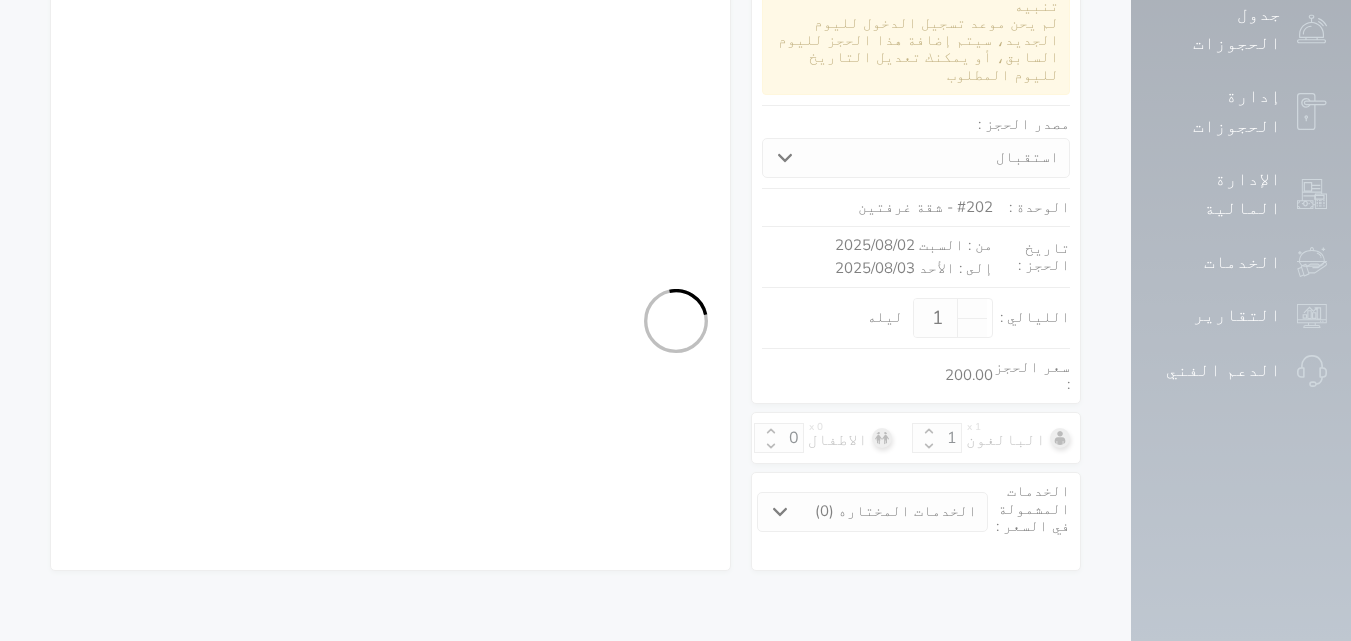 scroll, scrollTop: 346, scrollLeft: 0, axis: vertical 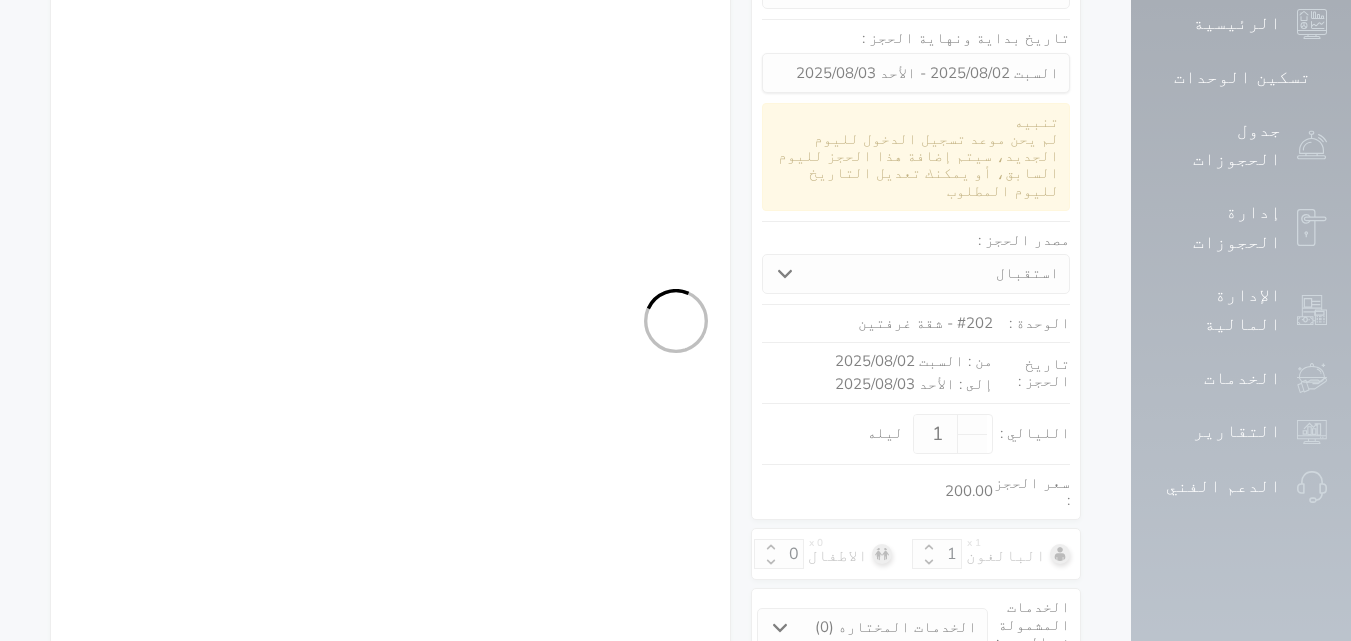select on "4" 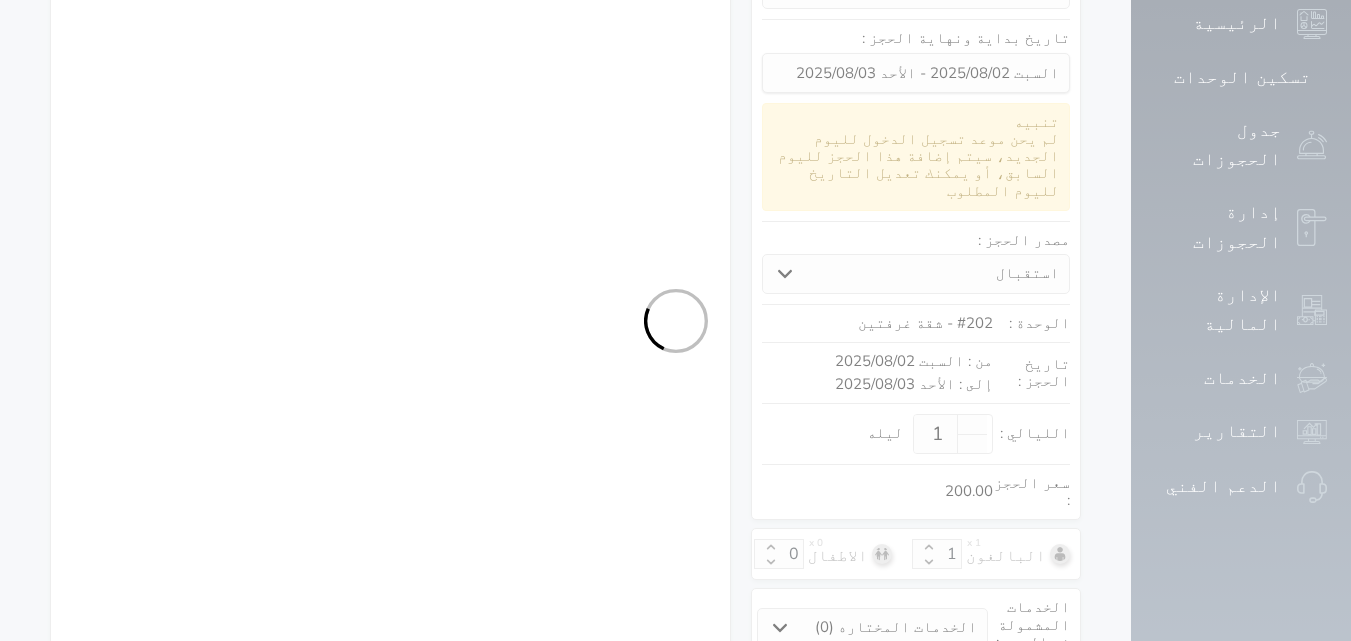 select on "301" 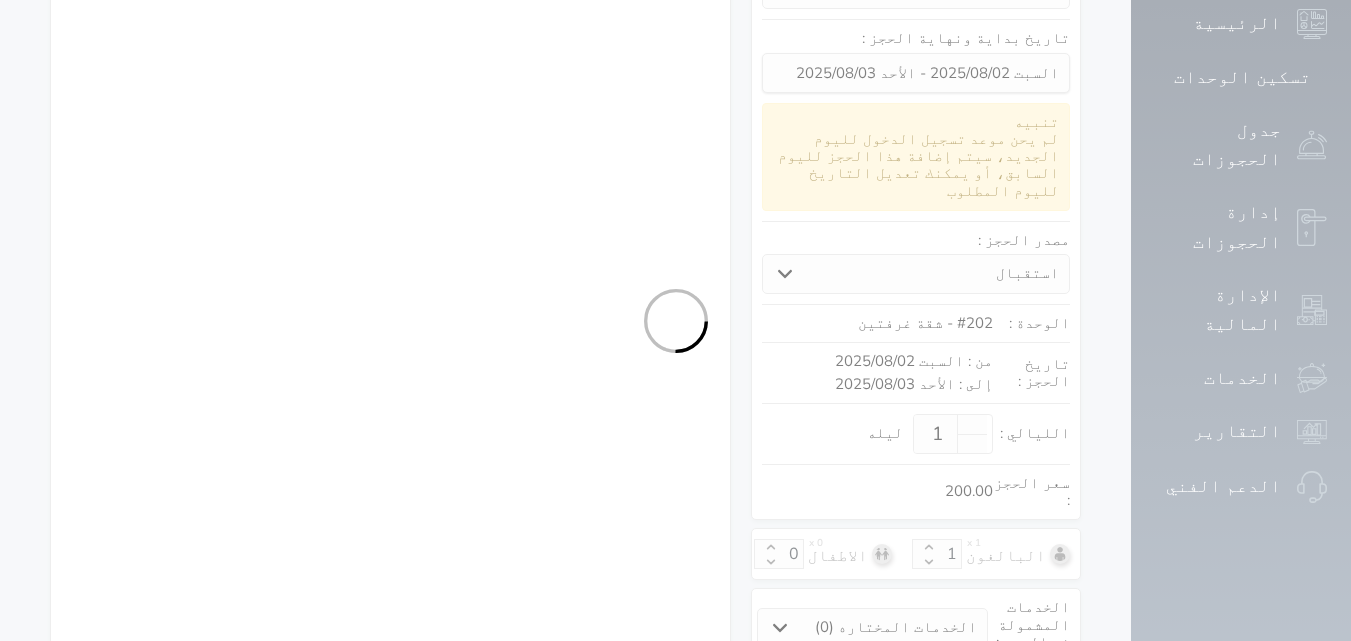 select on "4" 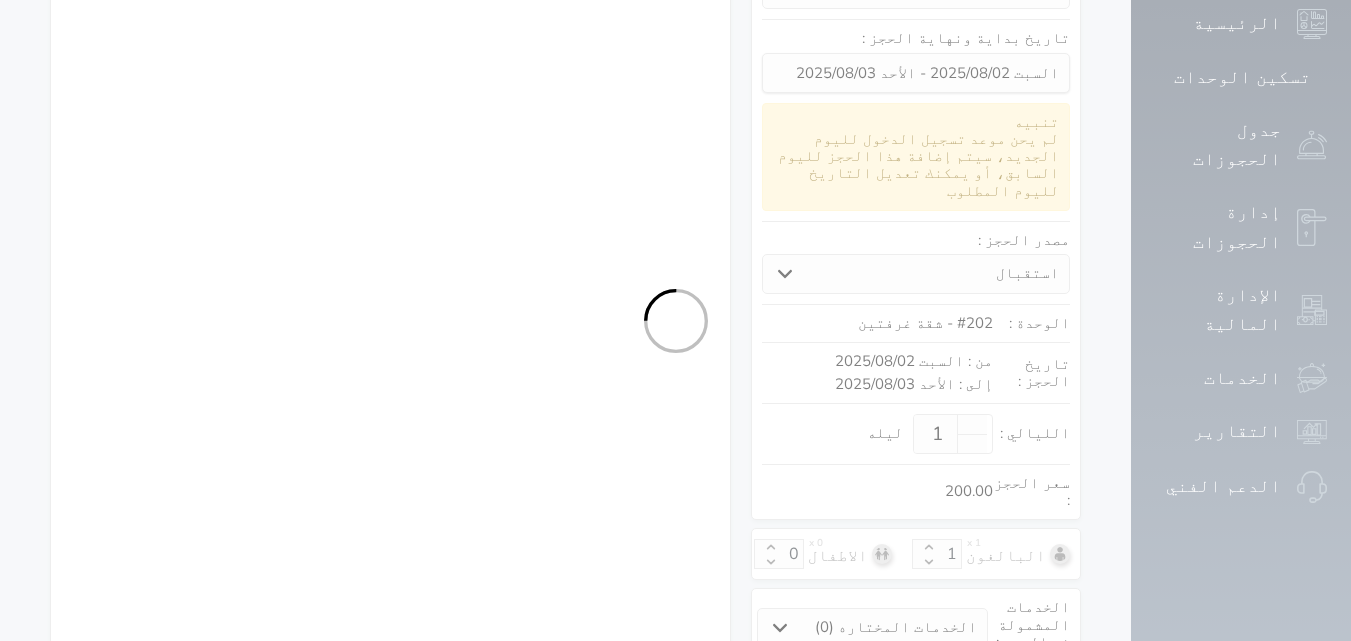select on "7" 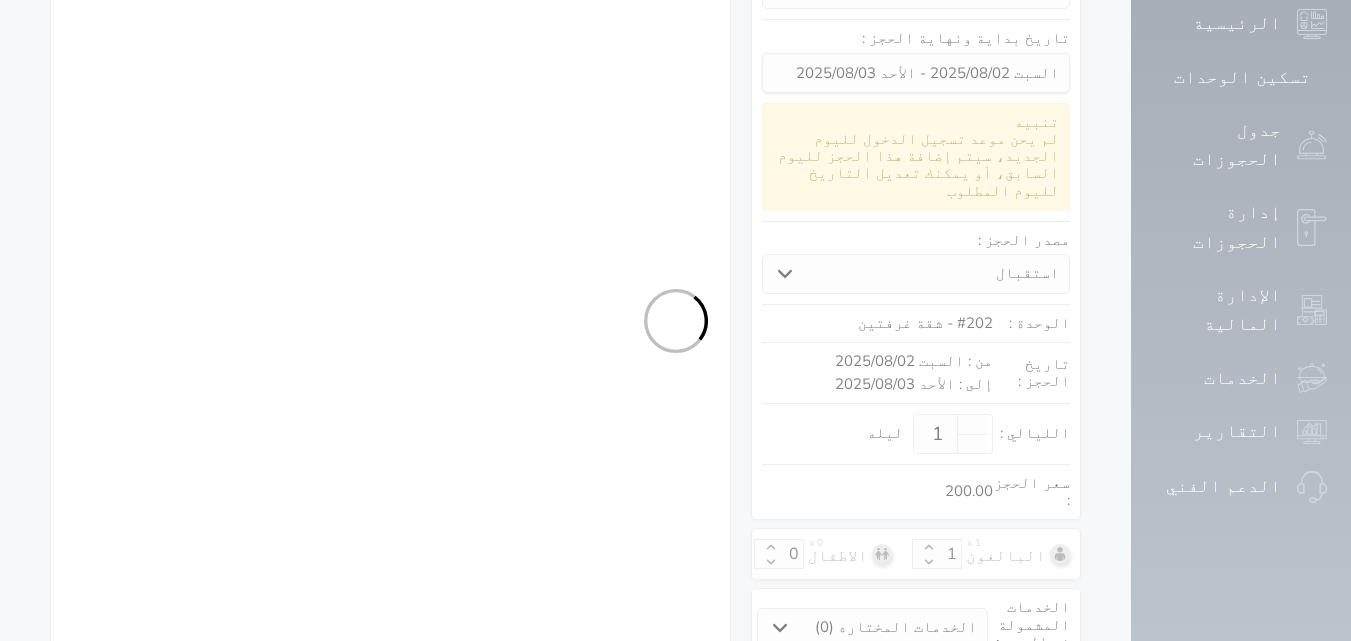 select 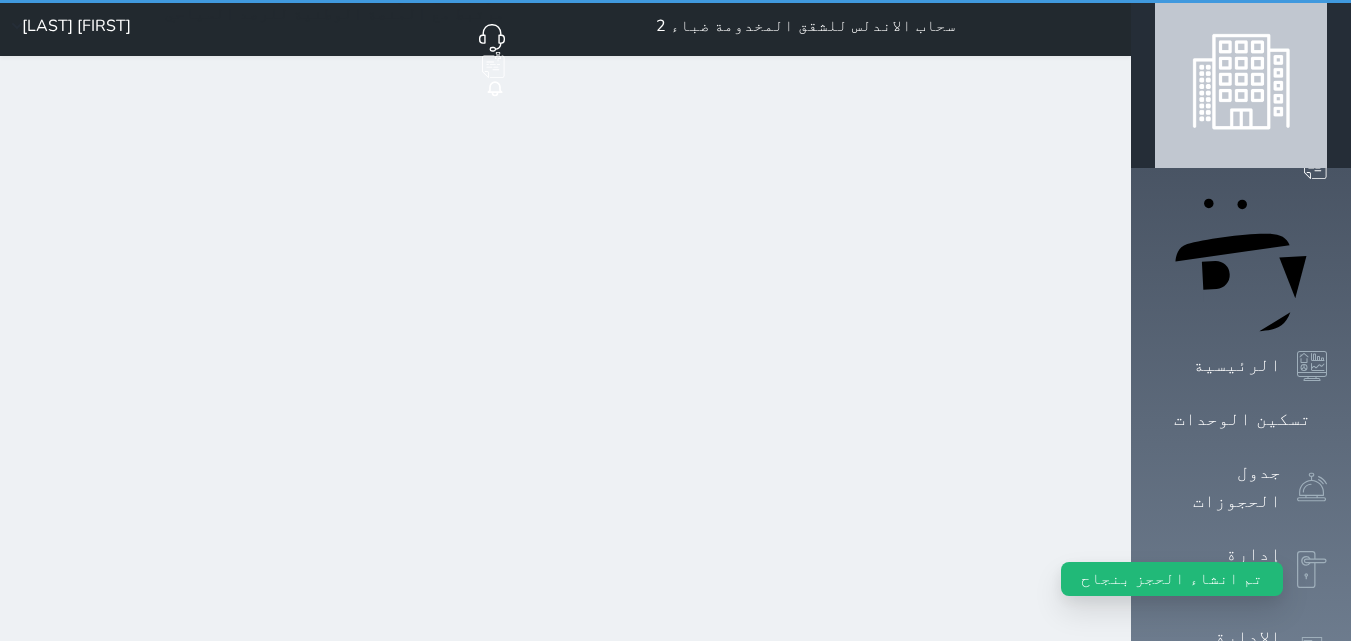 scroll, scrollTop: 0, scrollLeft: 0, axis: both 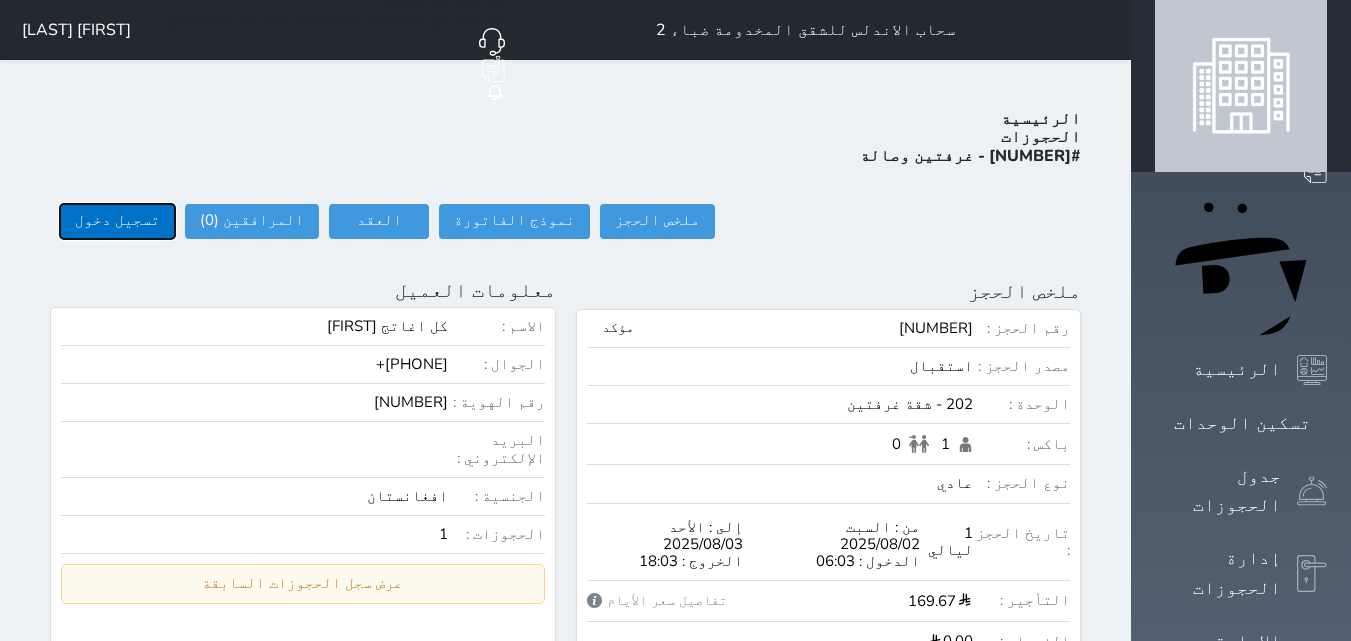 click on "تسجيل دخول" at bounding box center [117, 221] 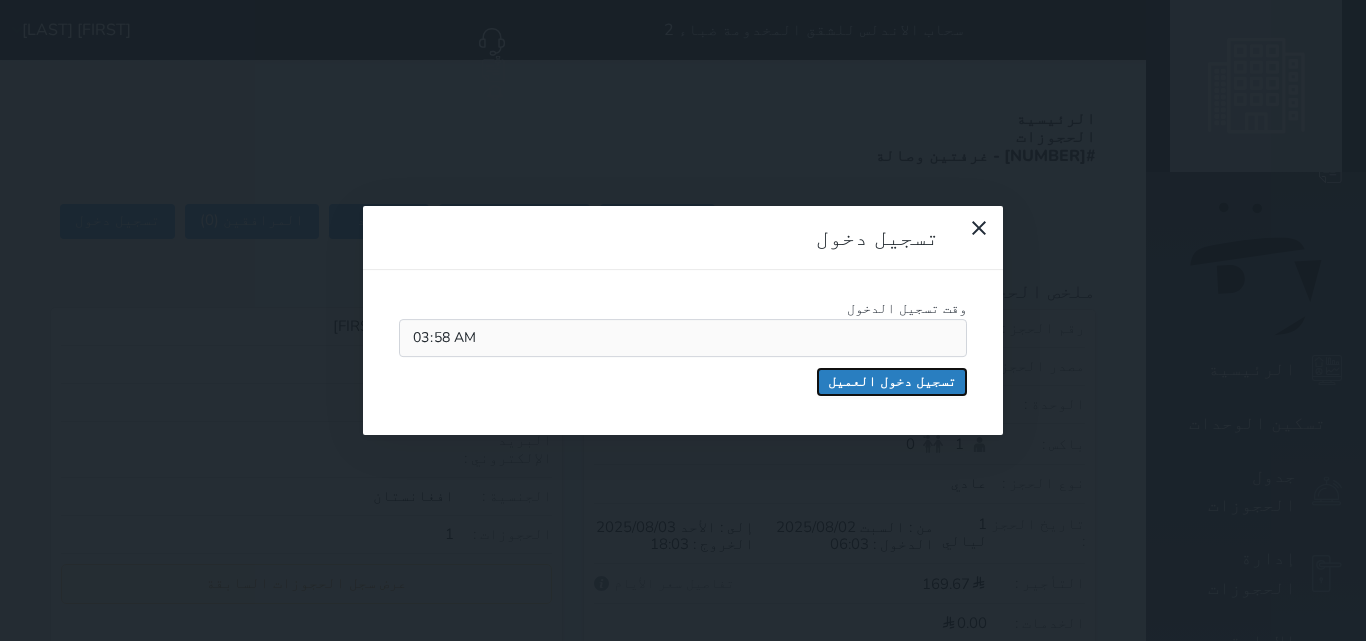click on "تسجيل دخول العميل" at bounding box center [892, 382] 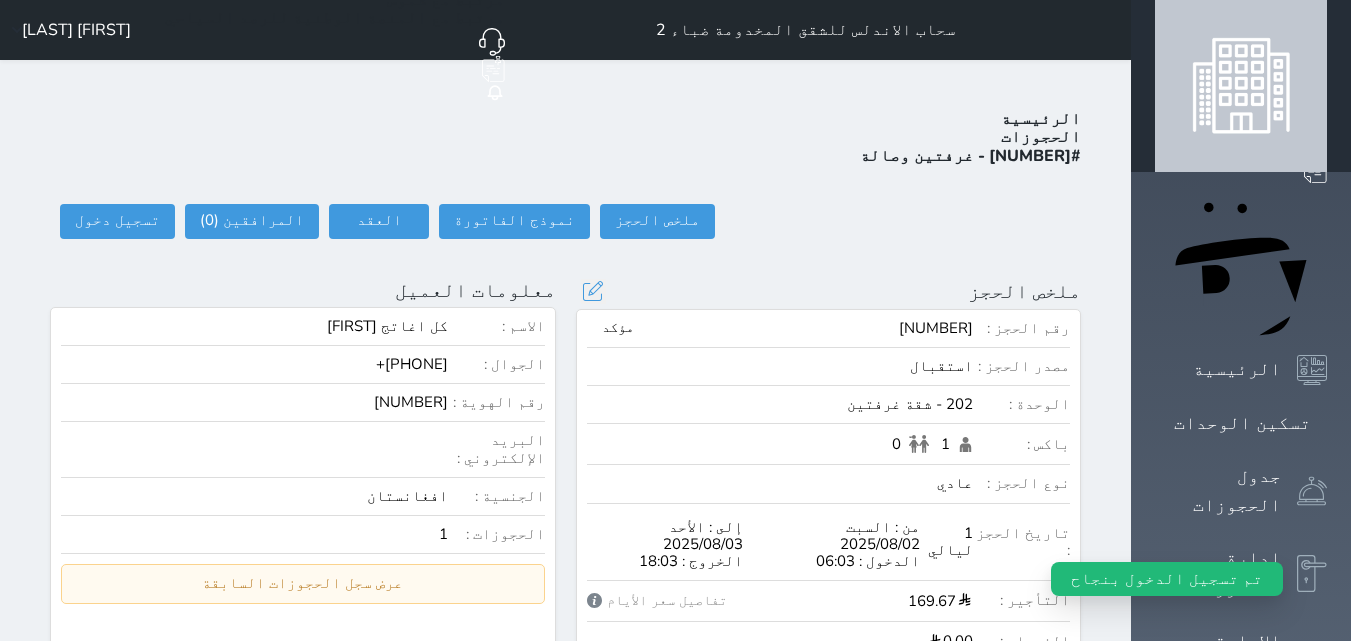 select 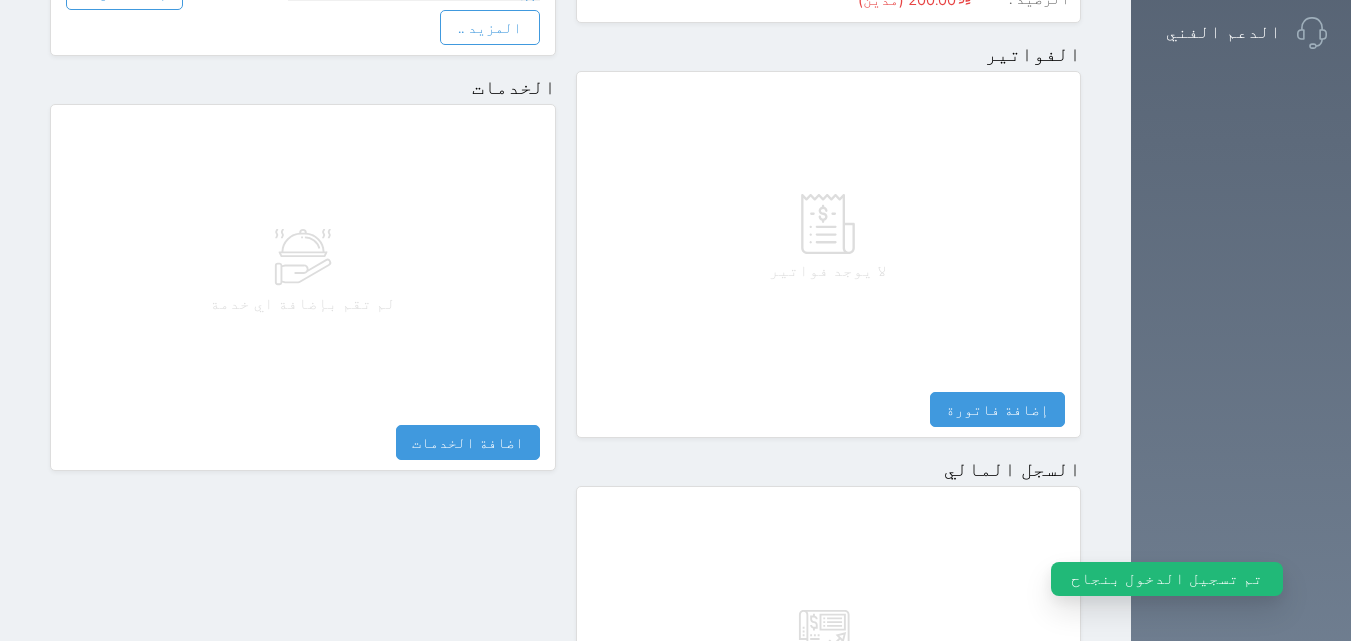 scroll, scrollTop: 1139, scrollLeft: 0, axis: vertical 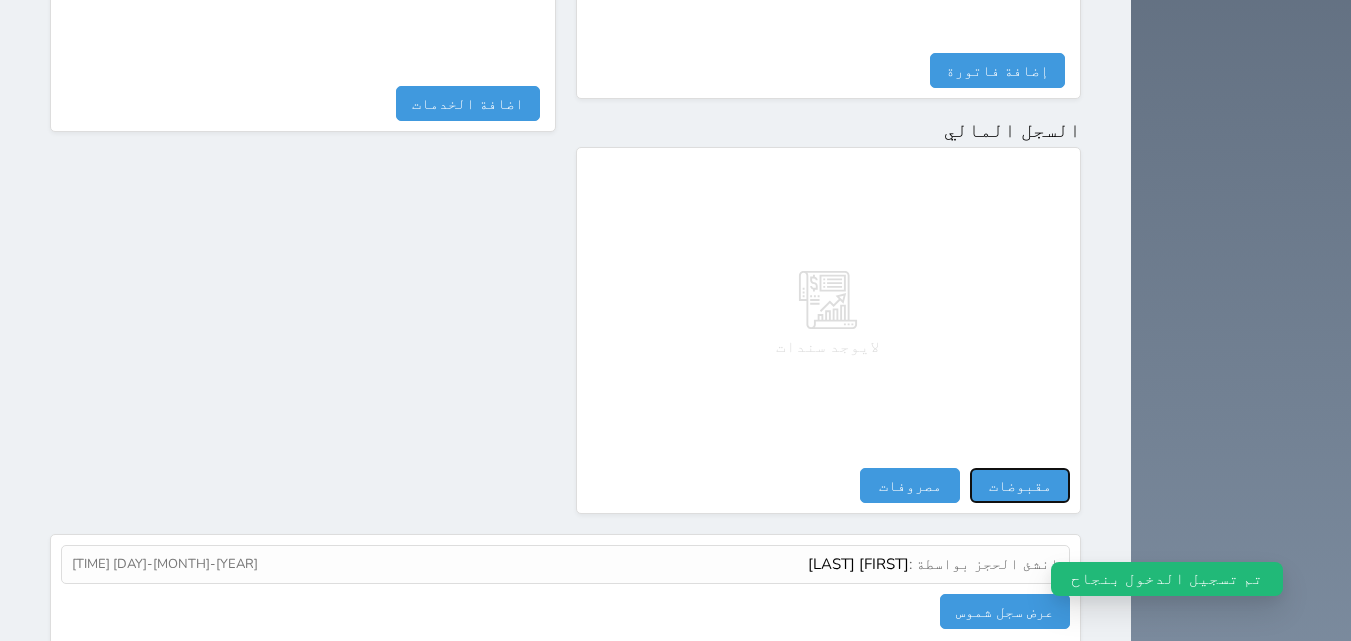 click on "مقبوضات" at bounding box center [1020, 485] 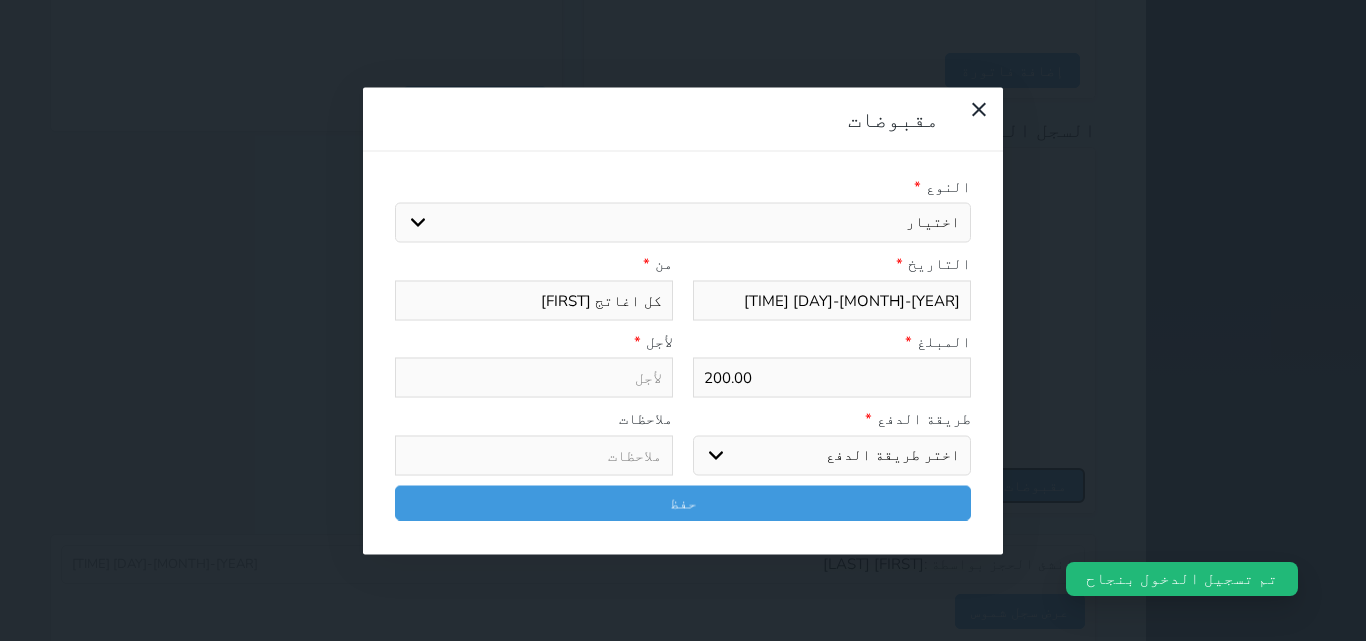 select 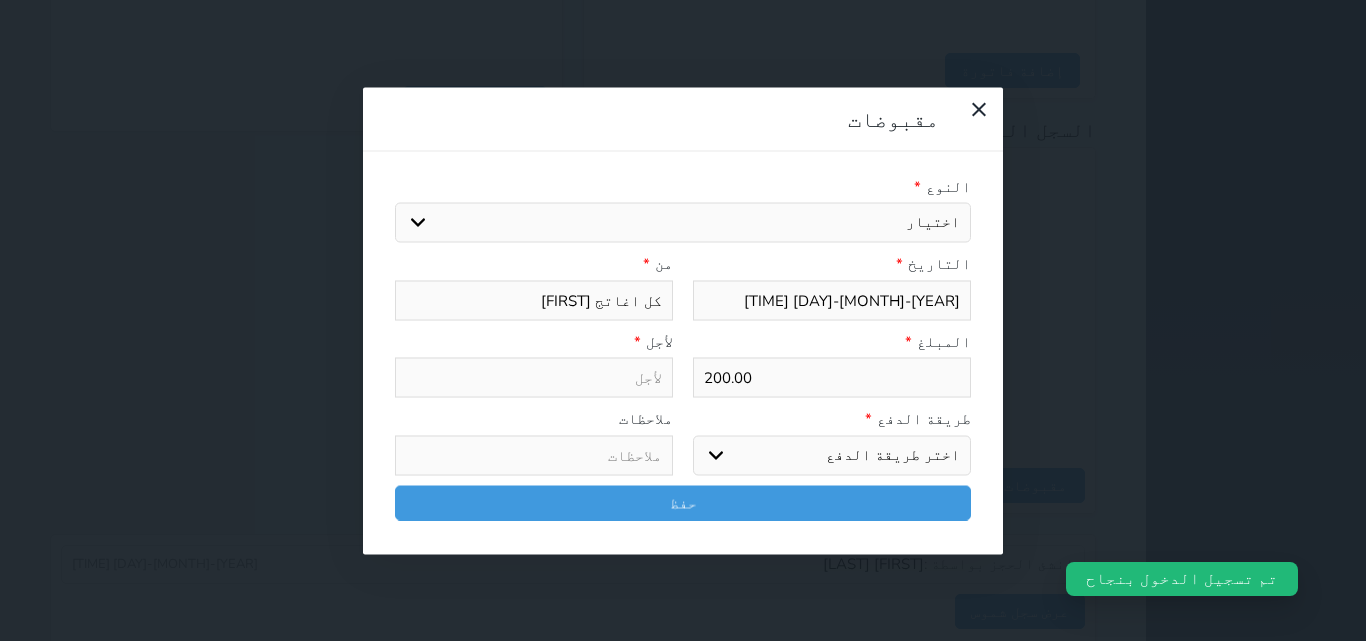 click on "اختيار   مقبوضات عامة قيمة إيجار فواتير تامين عربون لا ينطبق آخر مغسلة واي فاي - الإنترنت مواقف السيارات طعام الأغذية والمشروبات مشروبات المشروبات الباردة المشروبات الساخنة الإفطار غداء عشاء مخبز و كعك حمام سباحة الصالة الرياضية سبا و خدمات الجمال اختيار وإسقاط (خدمات النقل) ميني بار كابل - تلفزيون سرير إضافي تصفيف الشعر التسوق خدمات الجولات السياحية المنظمة خدمات الدليل السياحي" at bounding box center (683, 223) 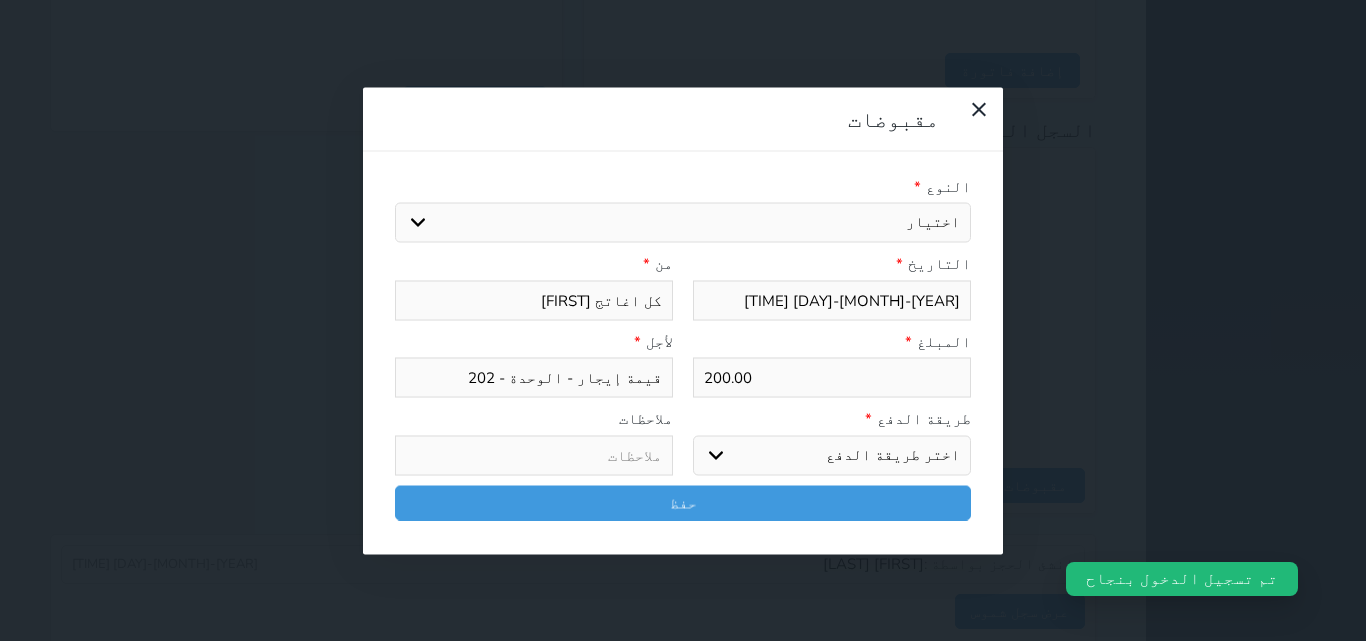 drag, startPoint x: 974, startPoint y: 365, endPoint x: 971, endPoint y: 375, distance: 10.440307 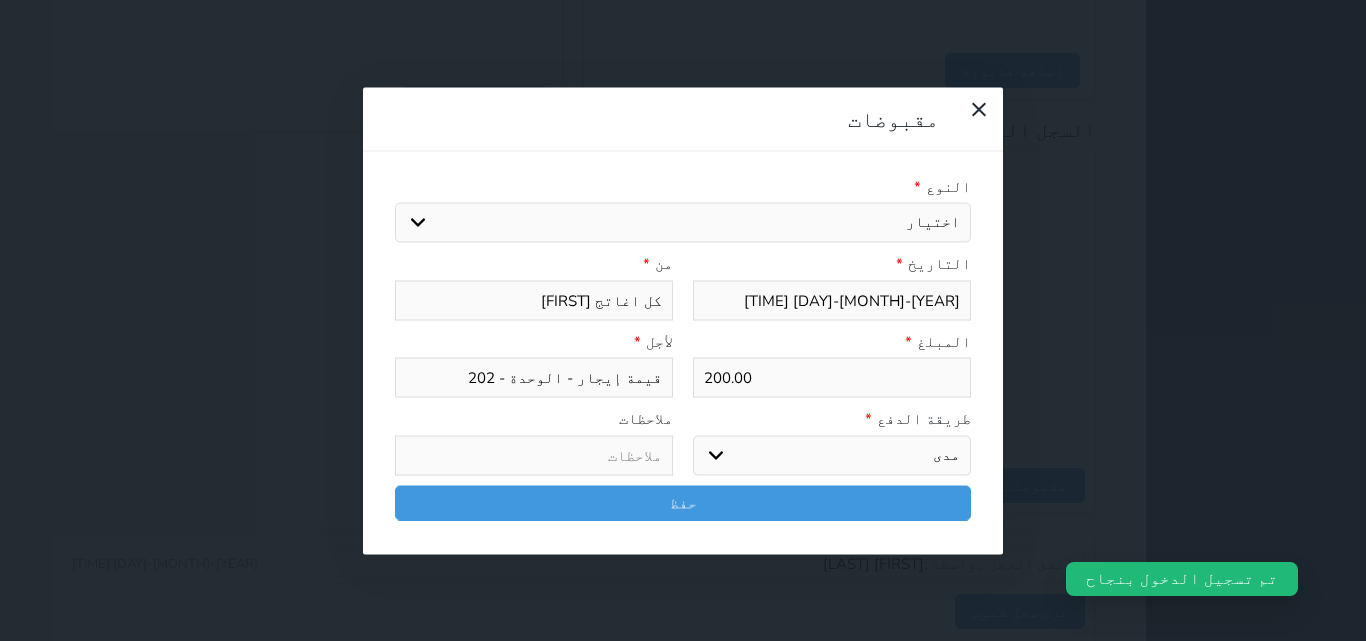 click on "اختر طريقة الدفع   دفع نقدى   تحويل بنكى   مدى   بطاقة ائتمان   آجل" at bounding box center (832, 455) 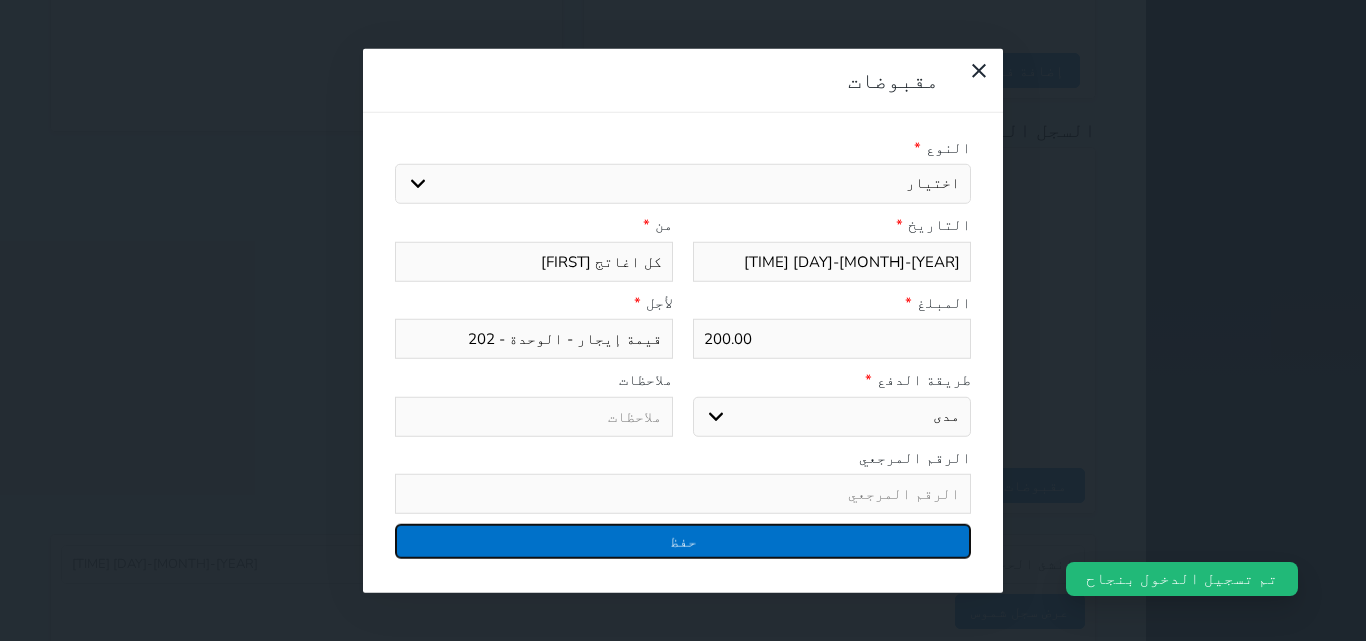 click on "حفظ" at bounding box center [683, 541] 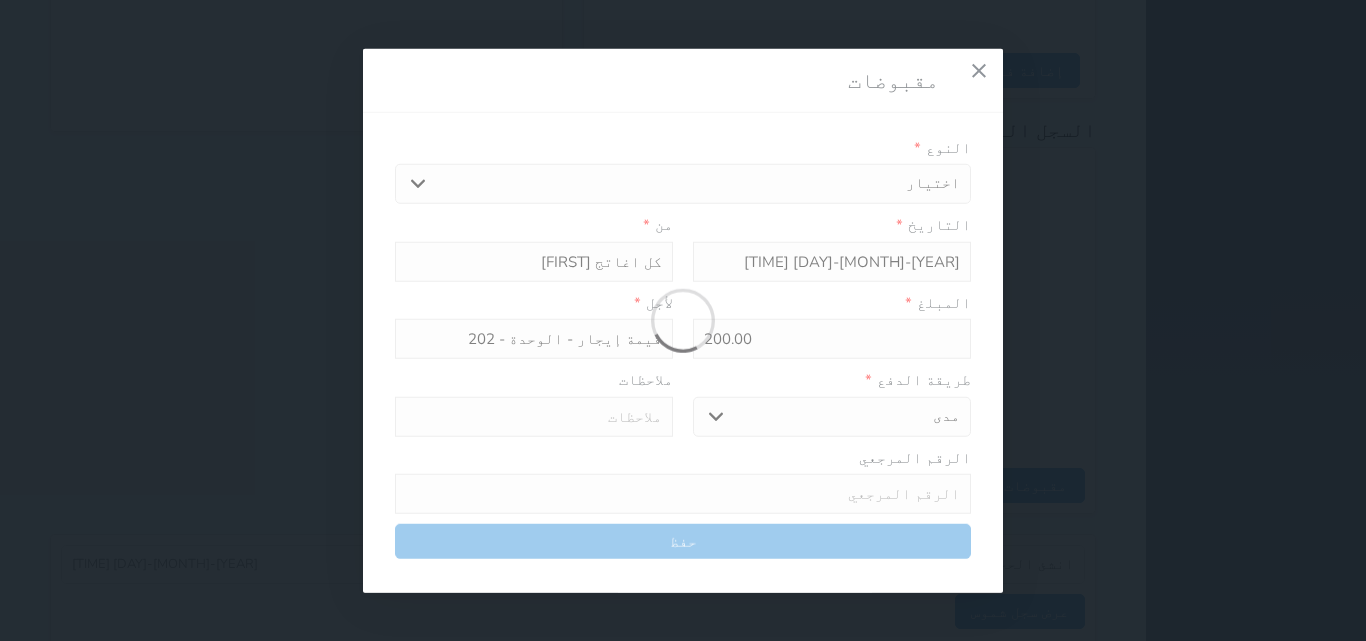 select 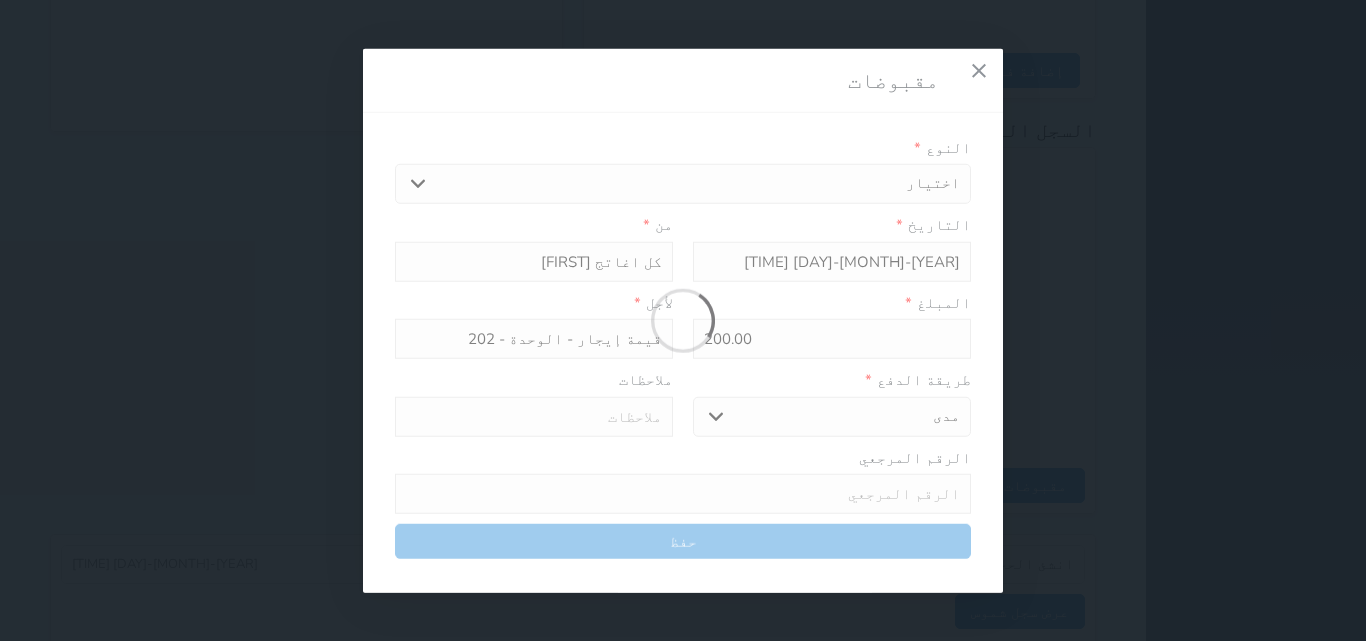 type 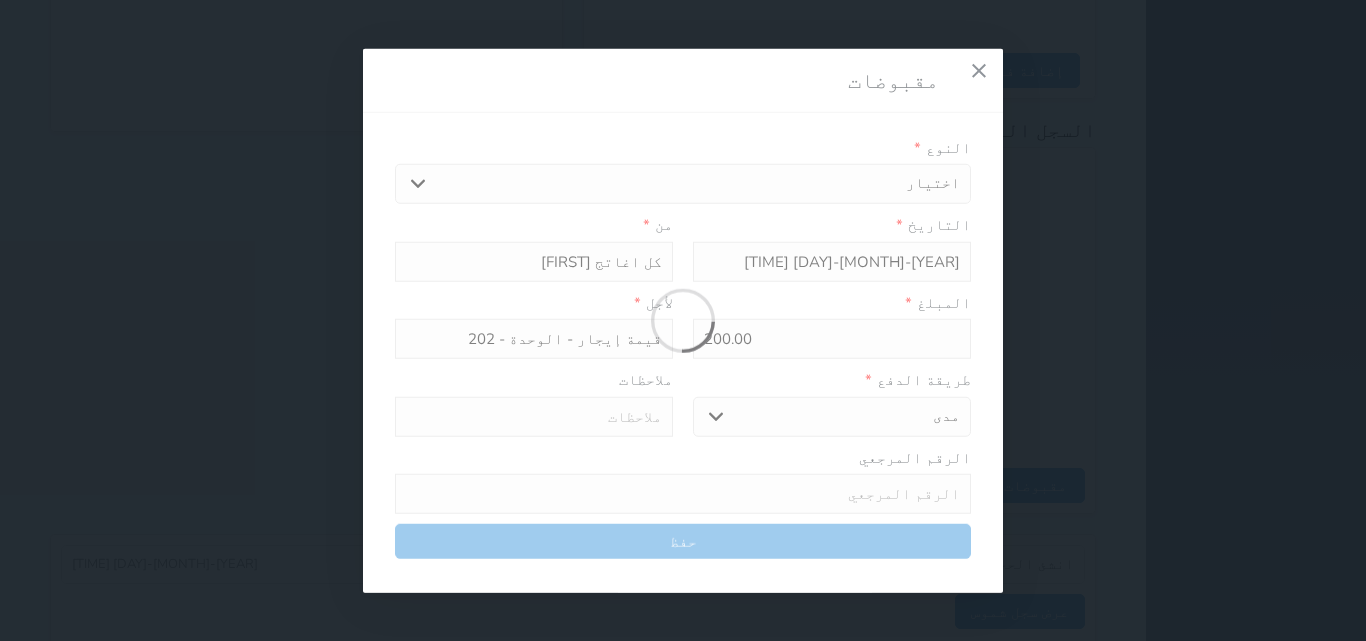 type on "0" 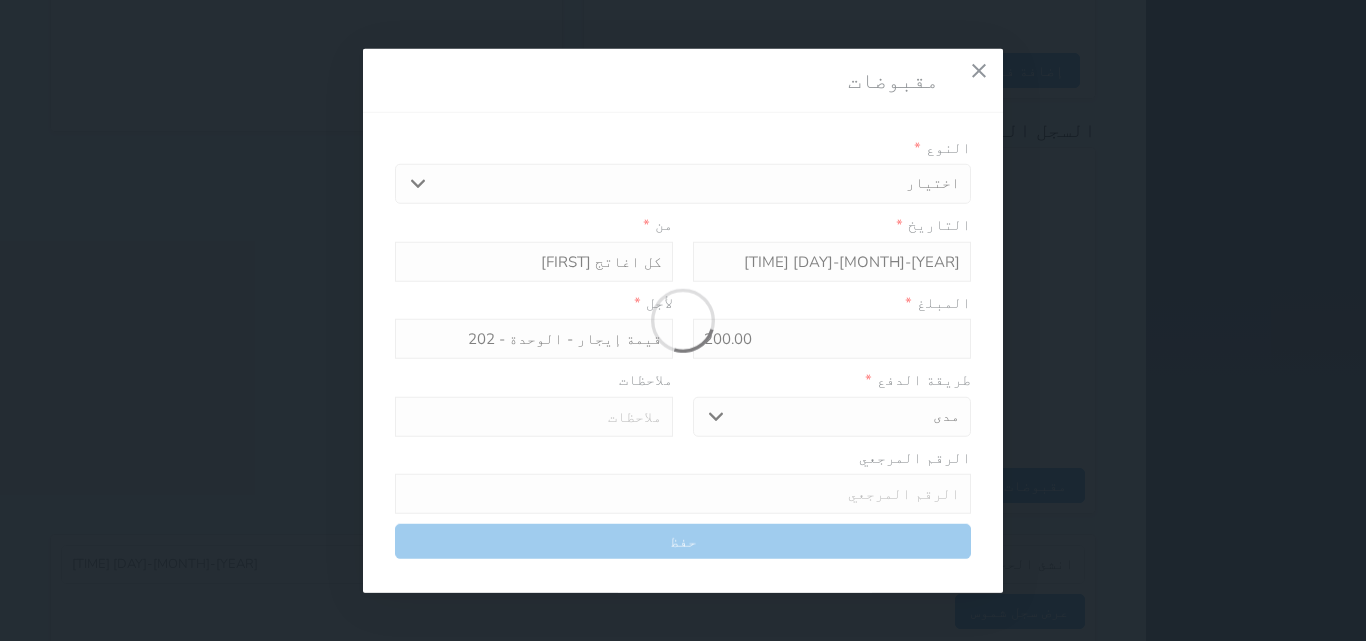 select 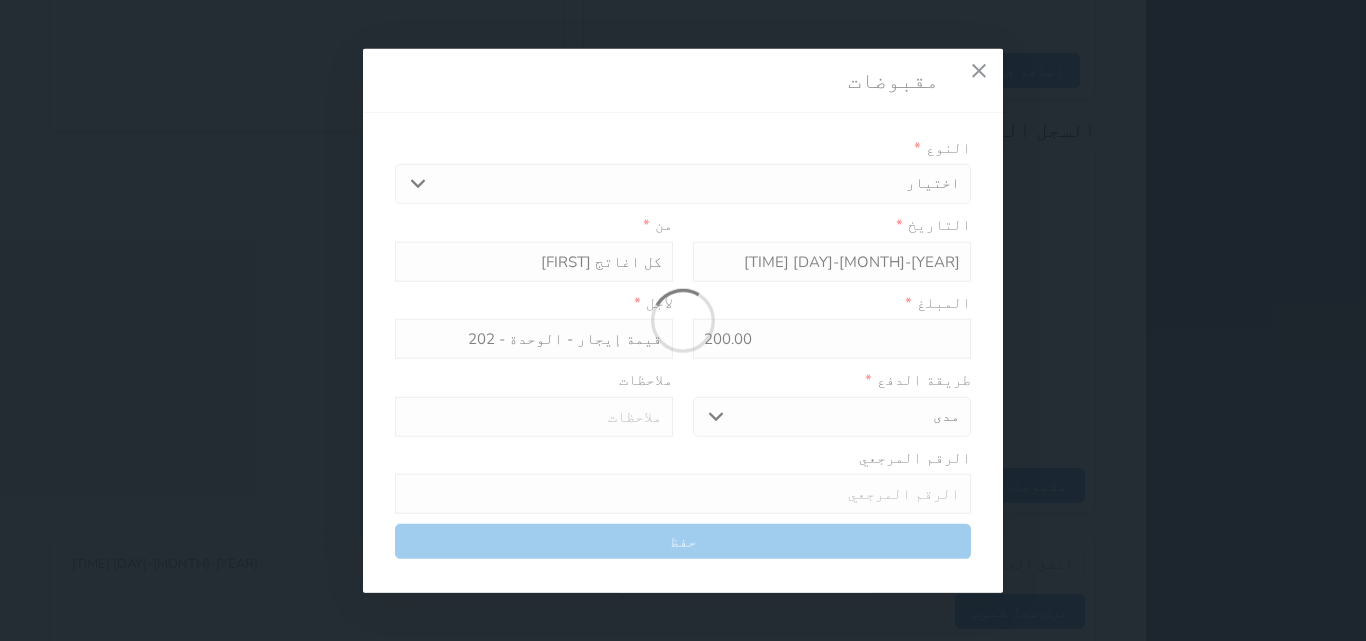 type on "0" 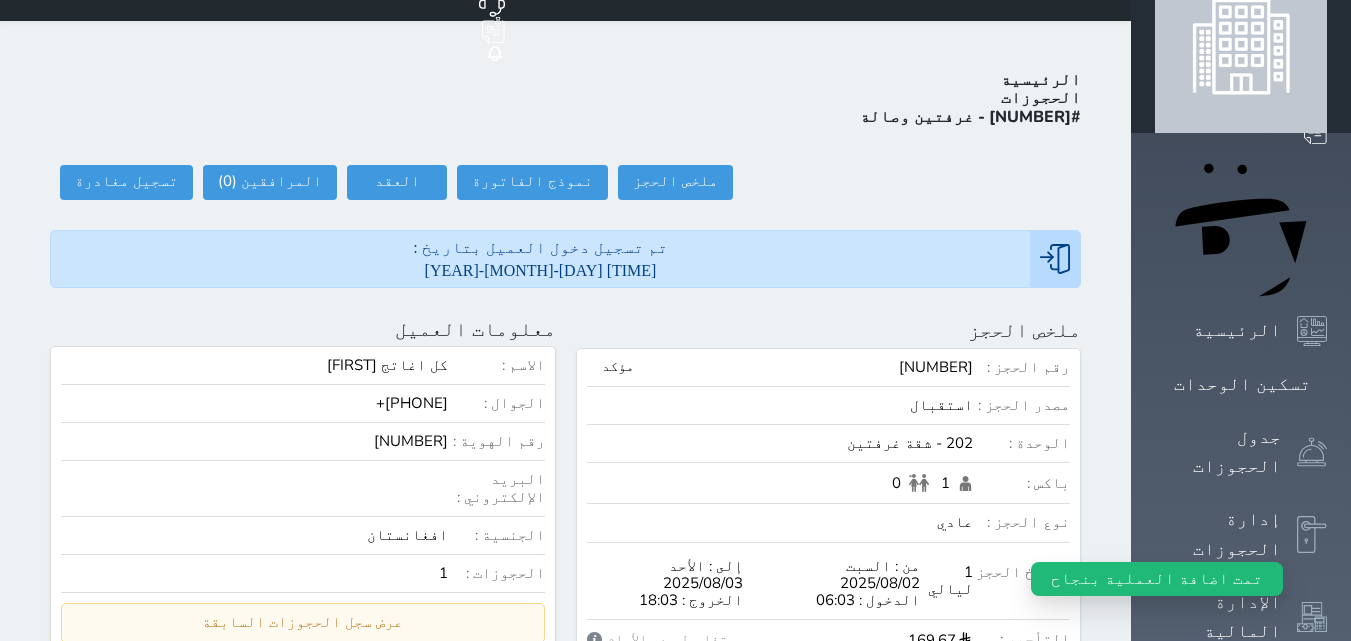 scroll, scrollTop: 0, scrollLeft: 0, axis: both 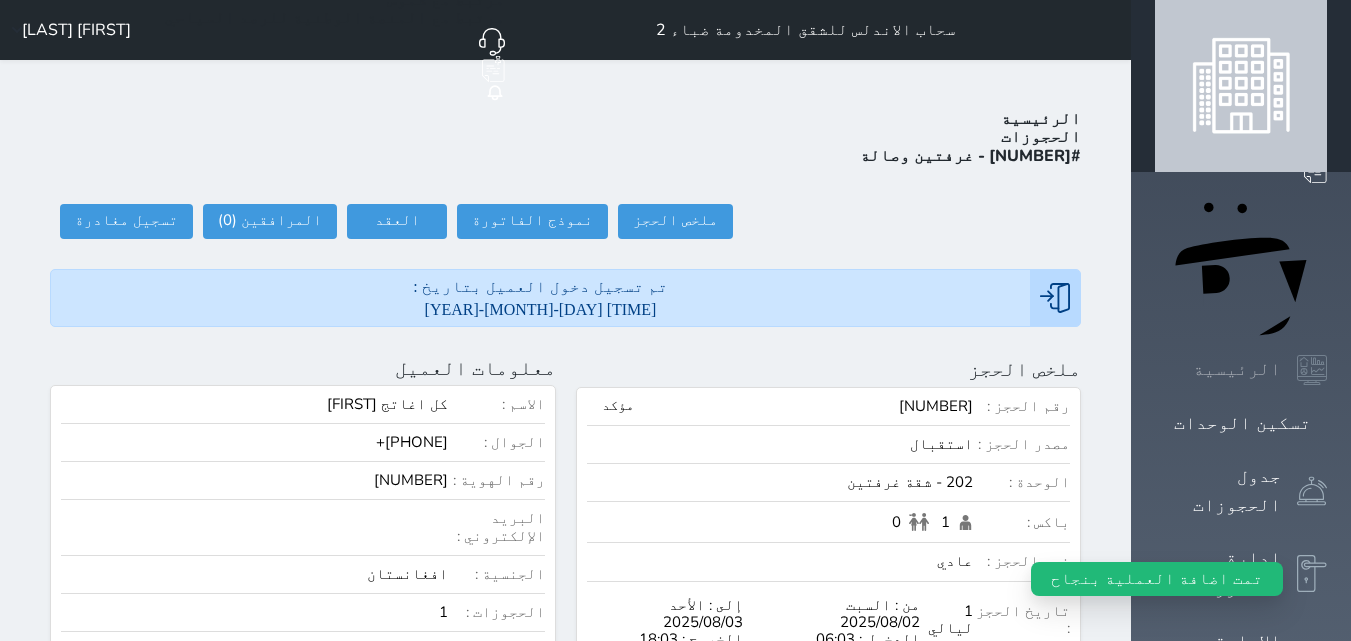 click at bounding box center (1312, 370) 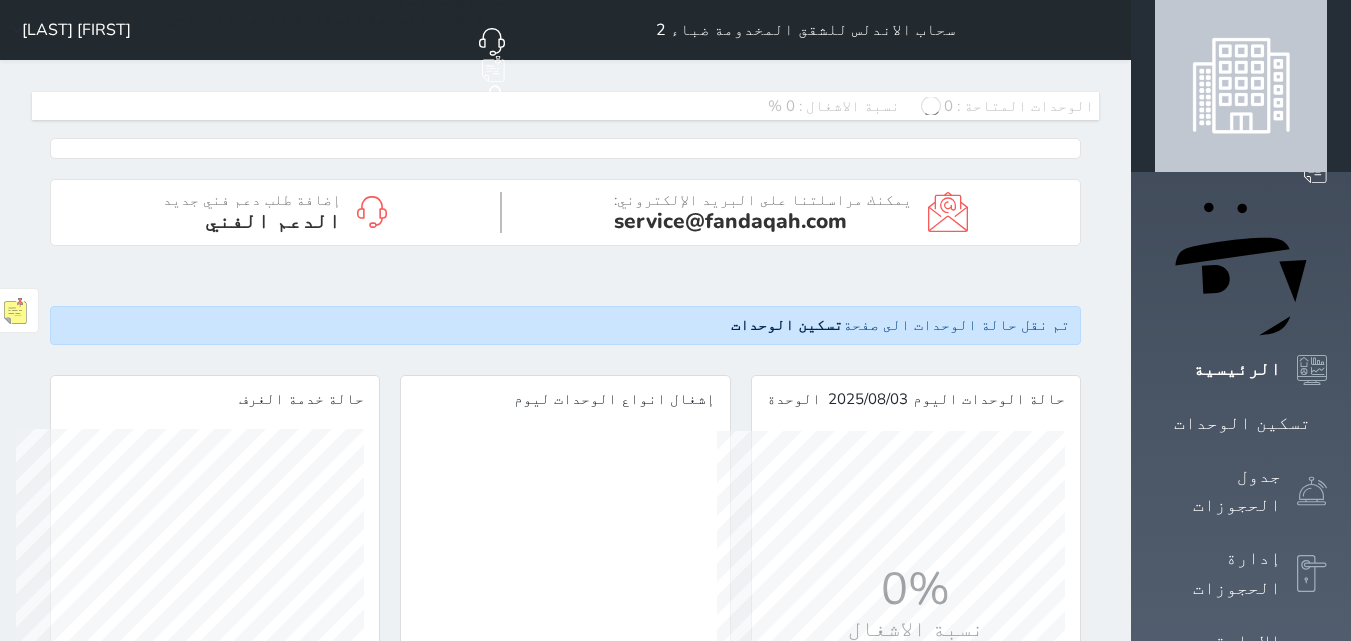 scroll, scrollTop: 999652, scrollLeft: 999652, axis: both 